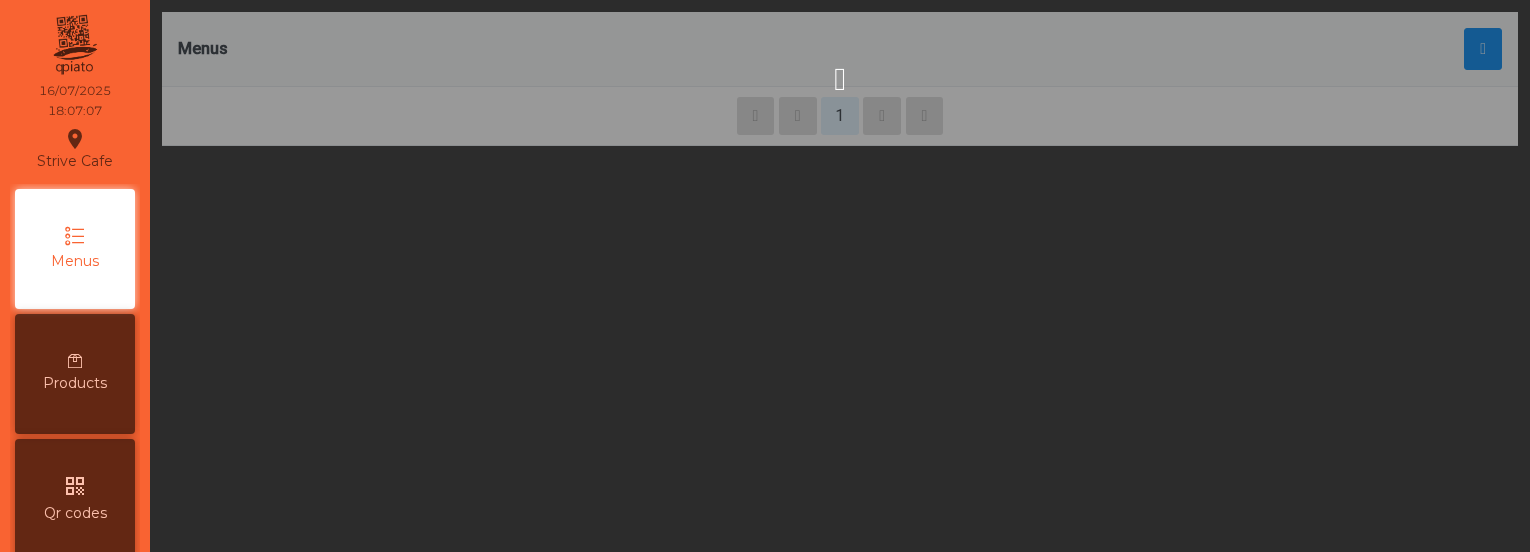 scroll, scrollTop: 0, scrollLeft: 0, axis: both 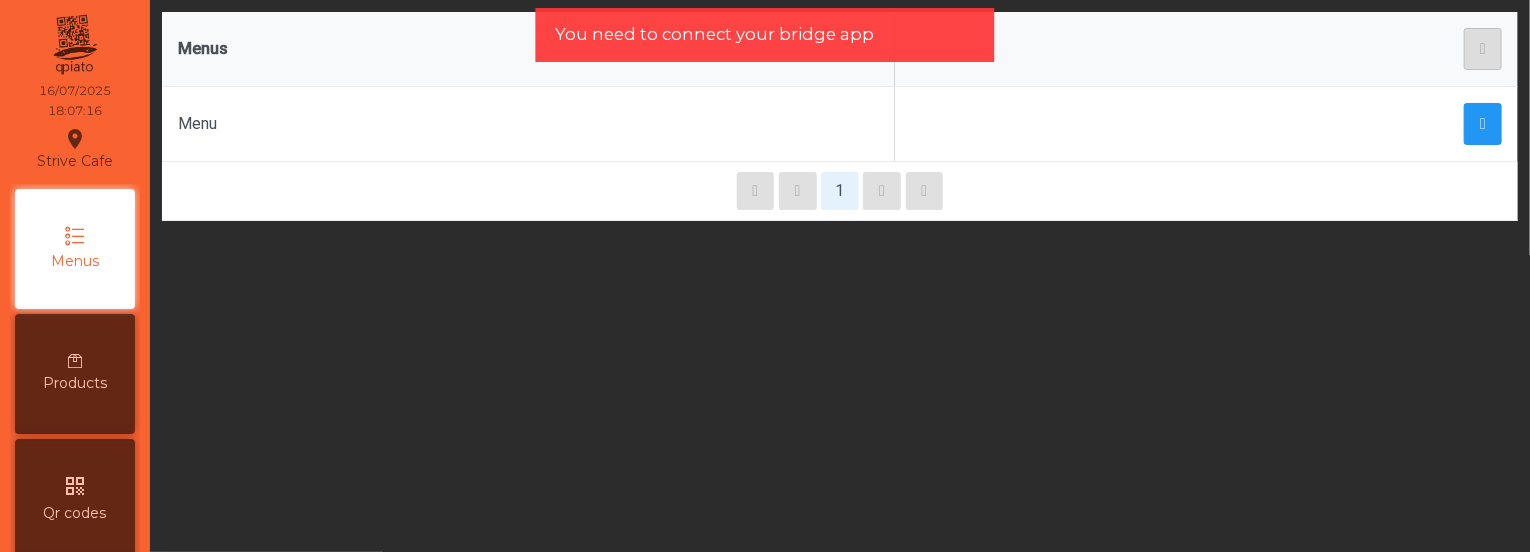 click on "You need to connect your bridge app" 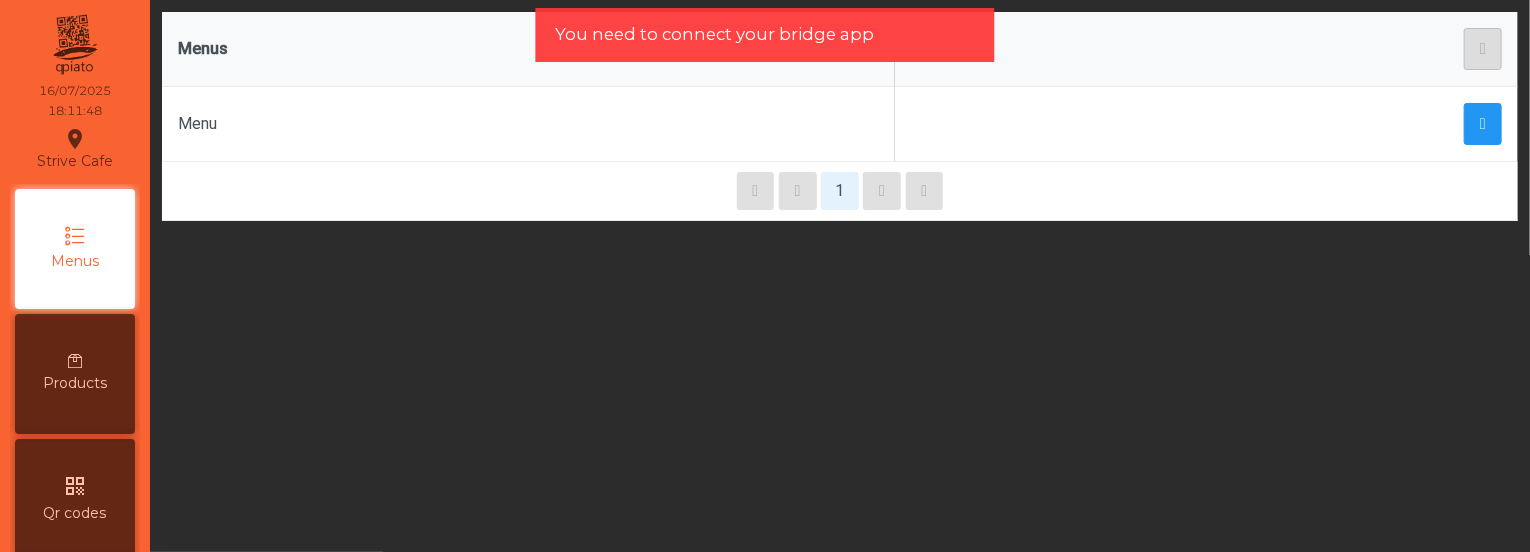 click on "Menus" at bounding box center [75, 249] 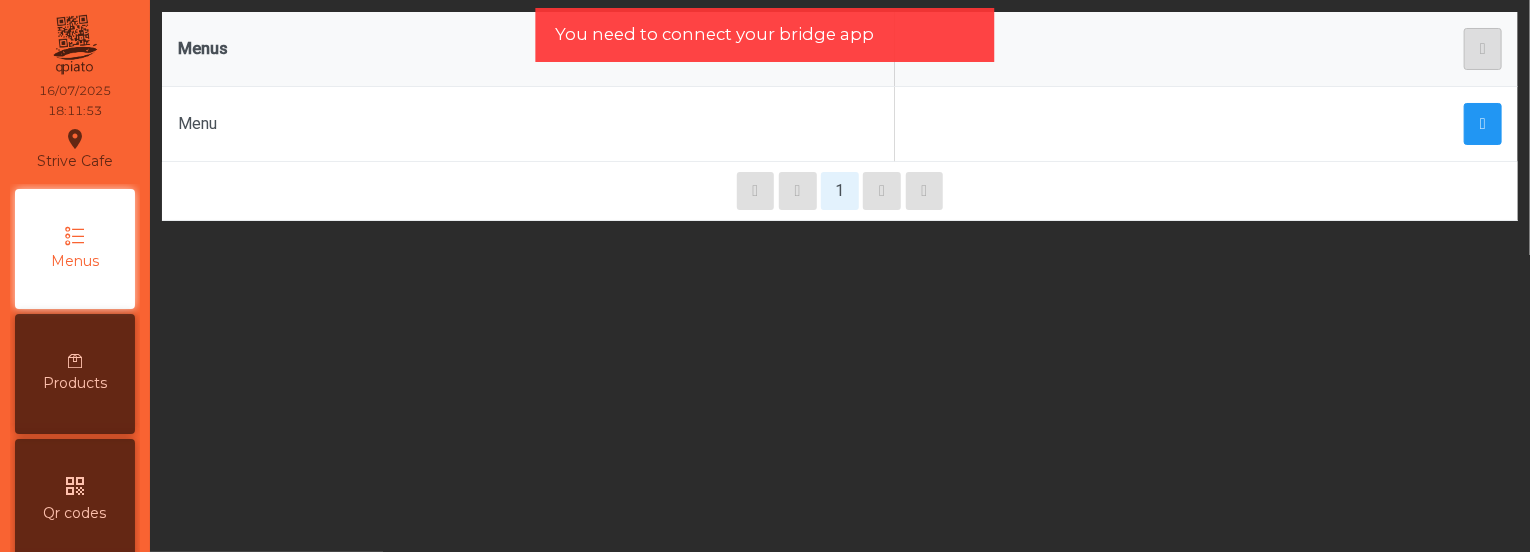 click on "Products" at bounding box center [75, 383] 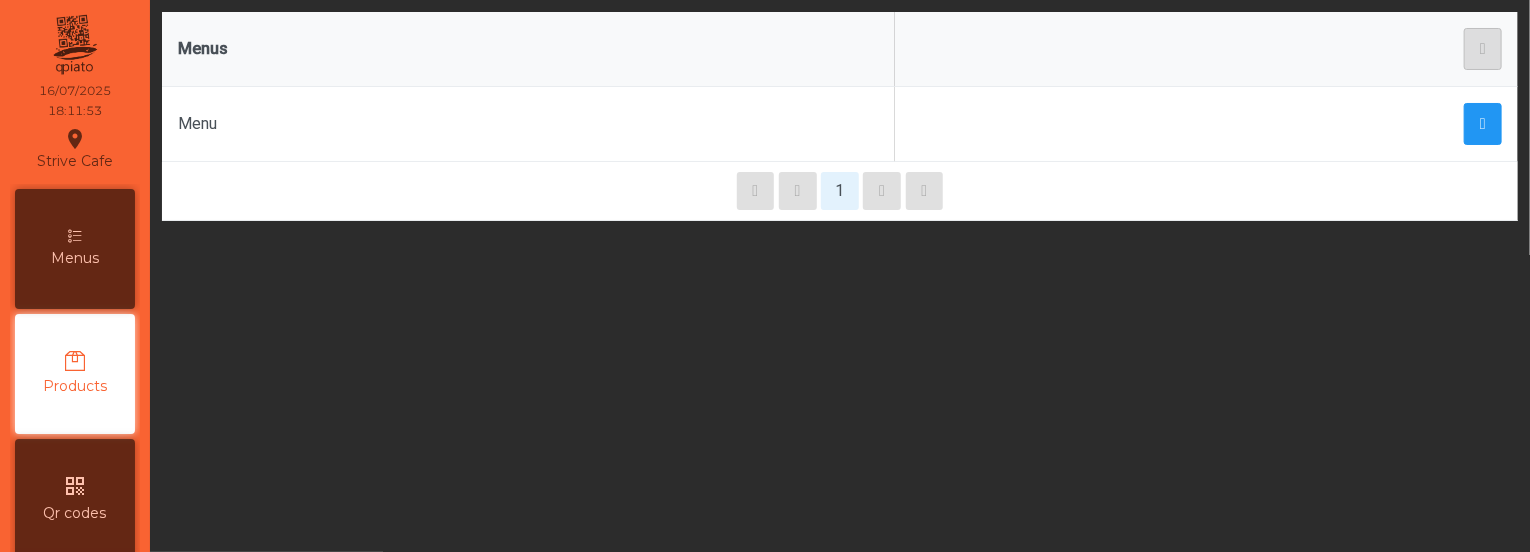 scroll, scrollTop: 98, scrollLeft: 0, axis: vertical 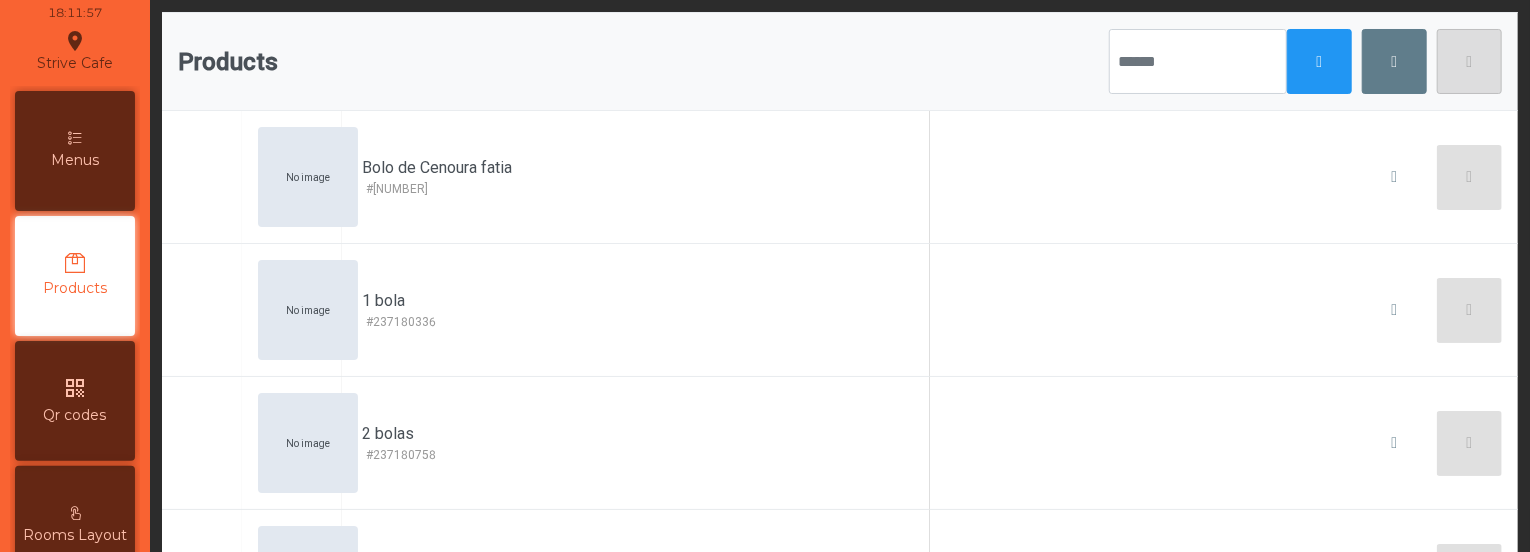 click on "Rooms Layout" at bounding box center [75, 526] 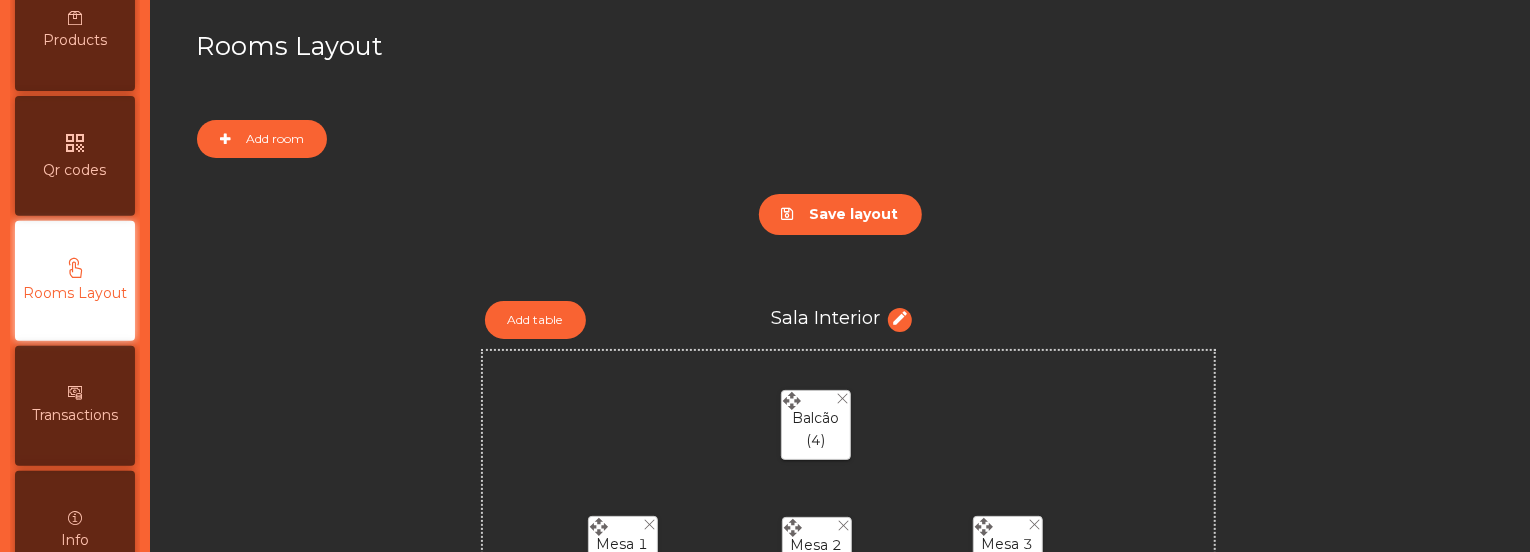 scroll, scrollTop: 348, scrollLeft: 0, axis: vertical 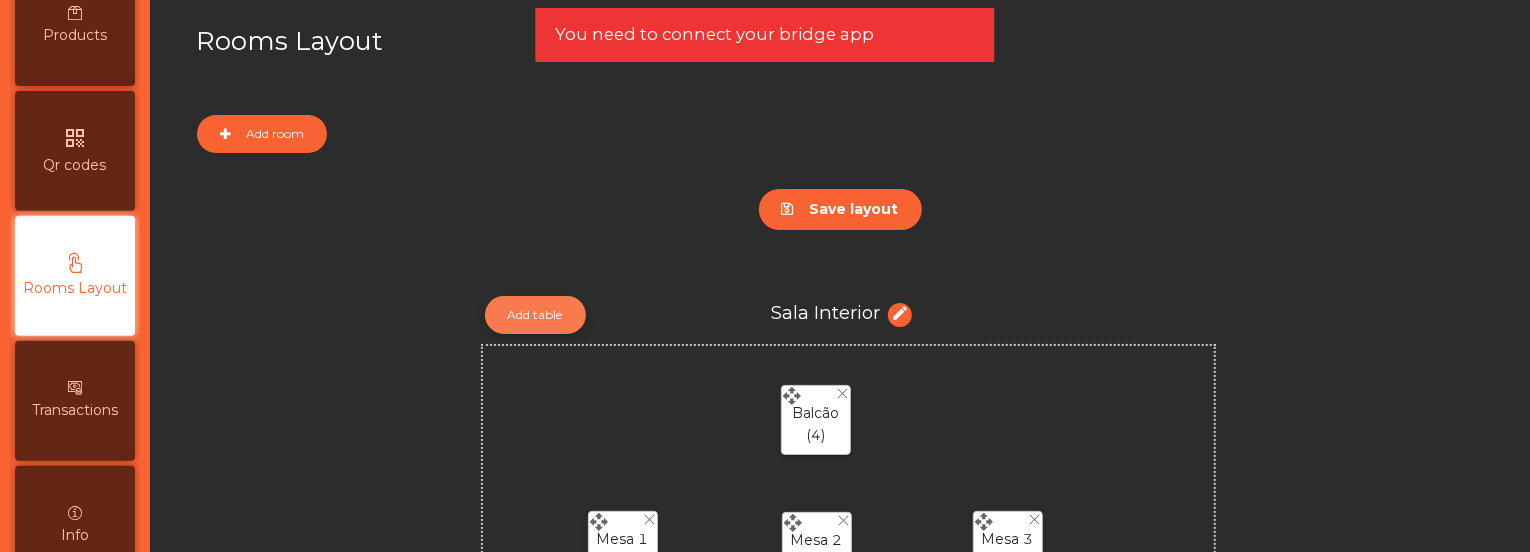 click on "Add table" 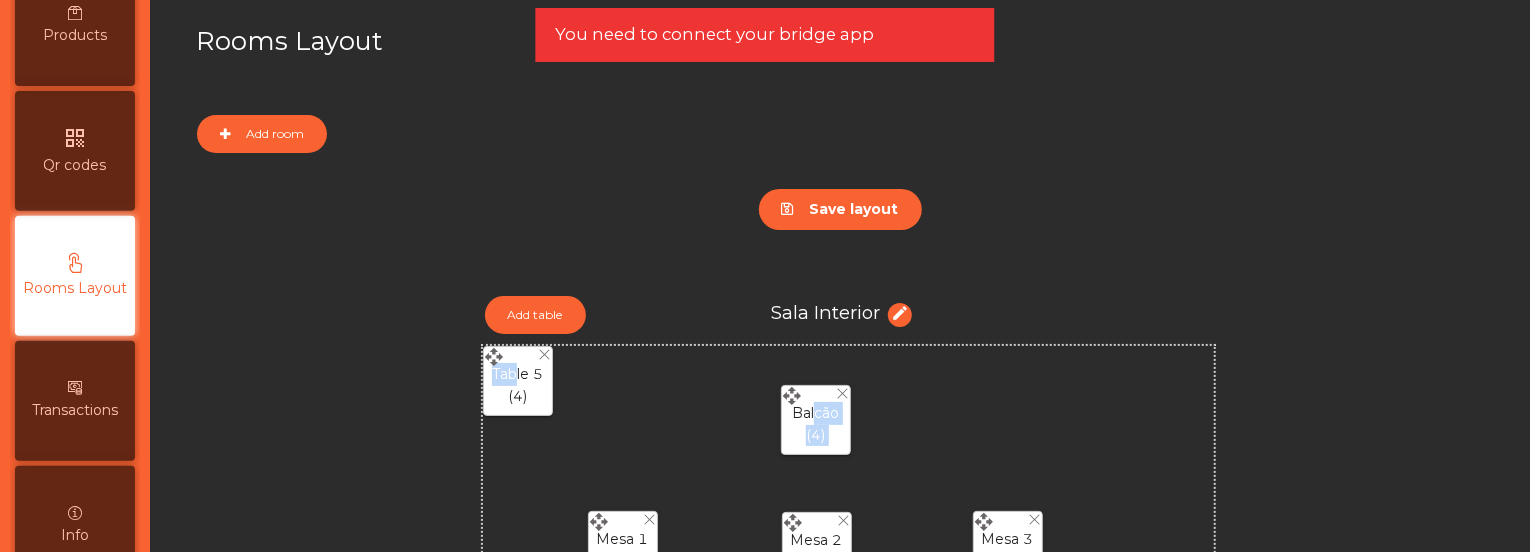 drag, startPoint x: 509, startPoint y: 381, endPoint x: 805, endPoint y: 414, distance: 297.83383 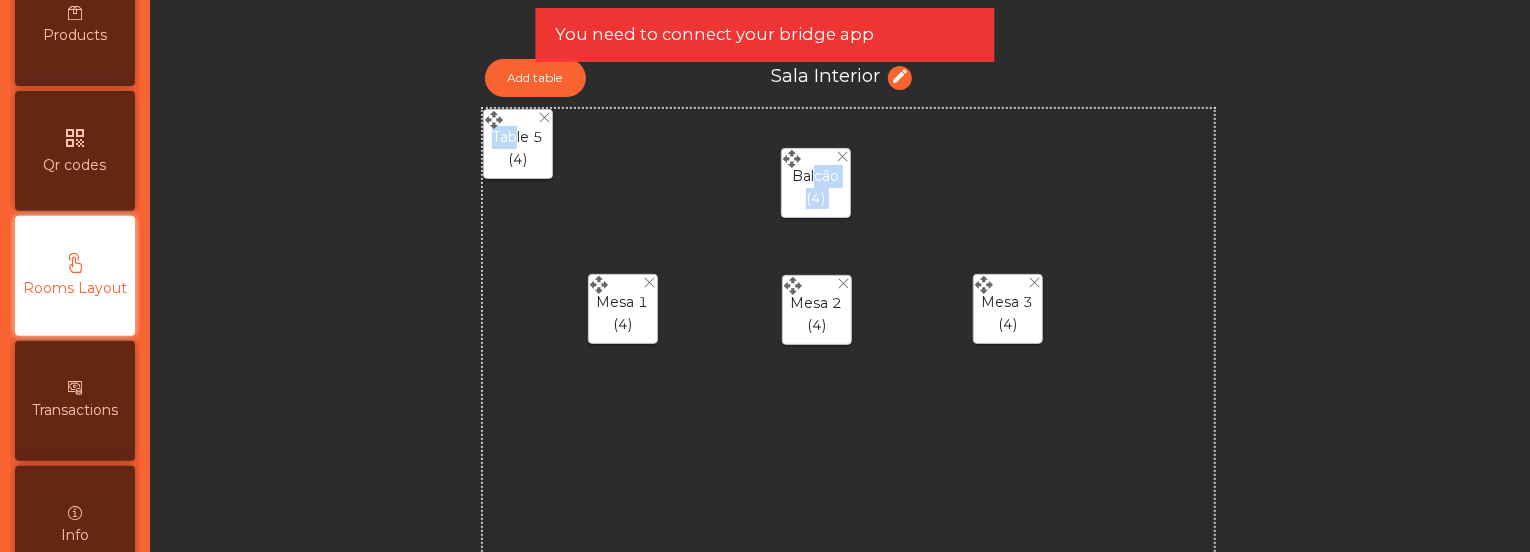 scroll, scrollTop: 247, scrollLeft: 0, axis: vertical 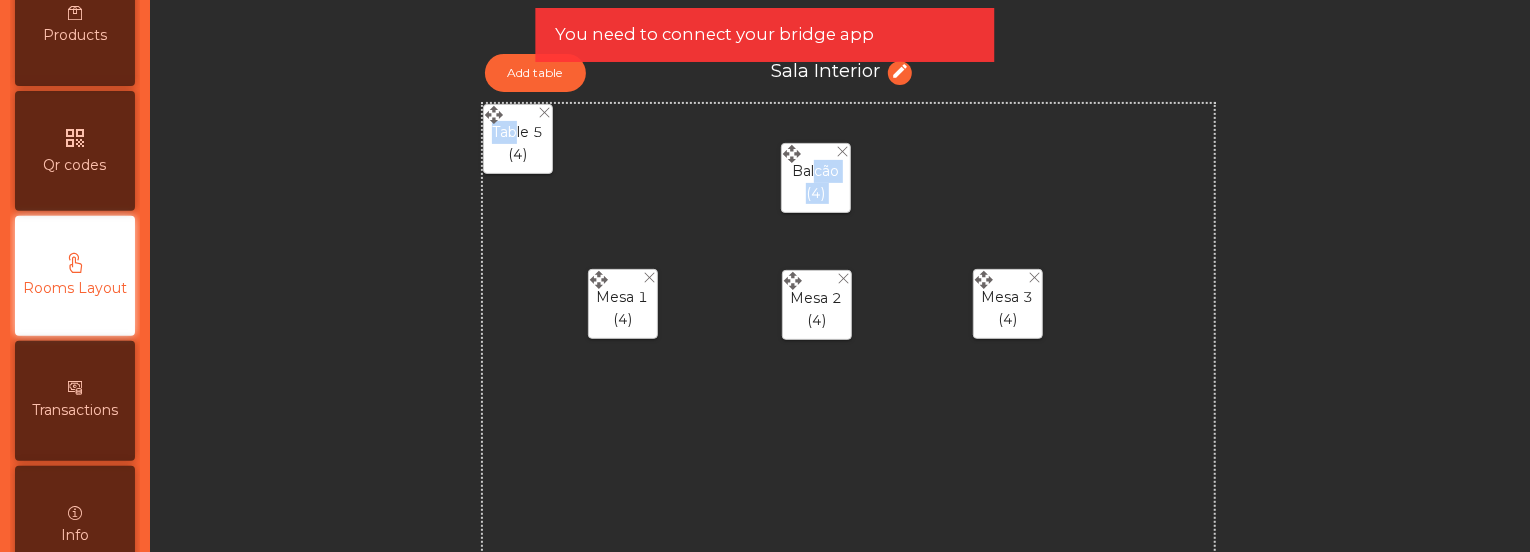 drag, startPoint x: 525, startPoint y: 146, endPoint x: 567, endPoint y: 162, distance: 44.94441 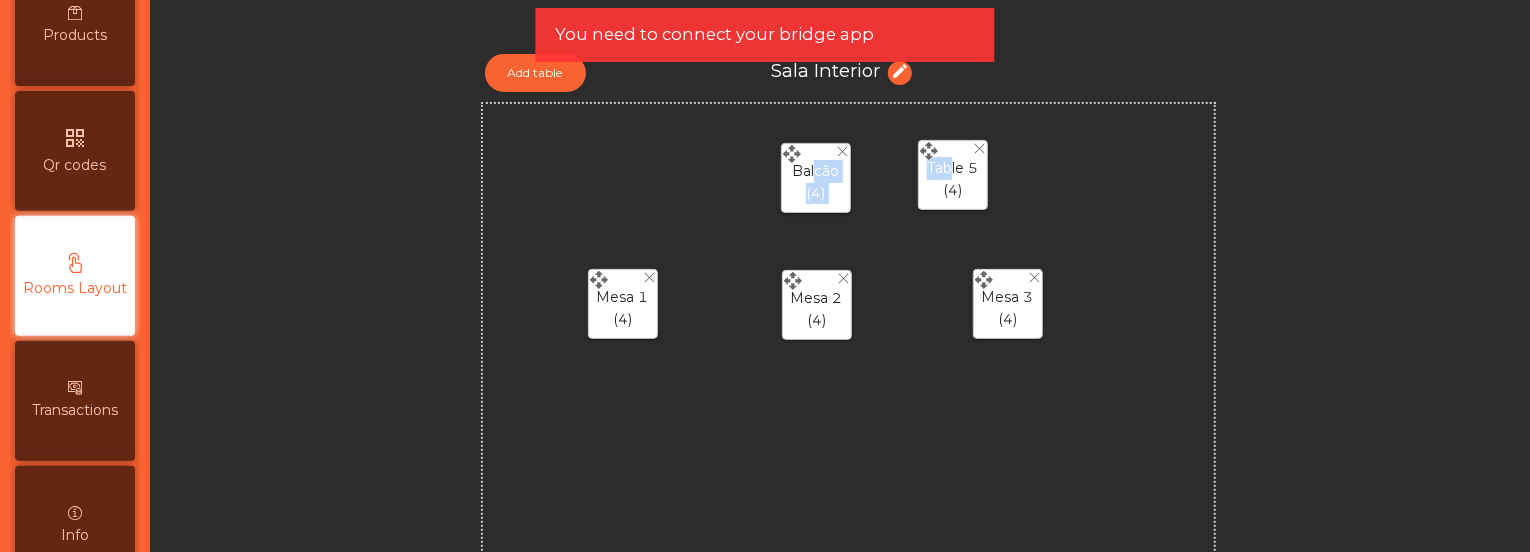 click 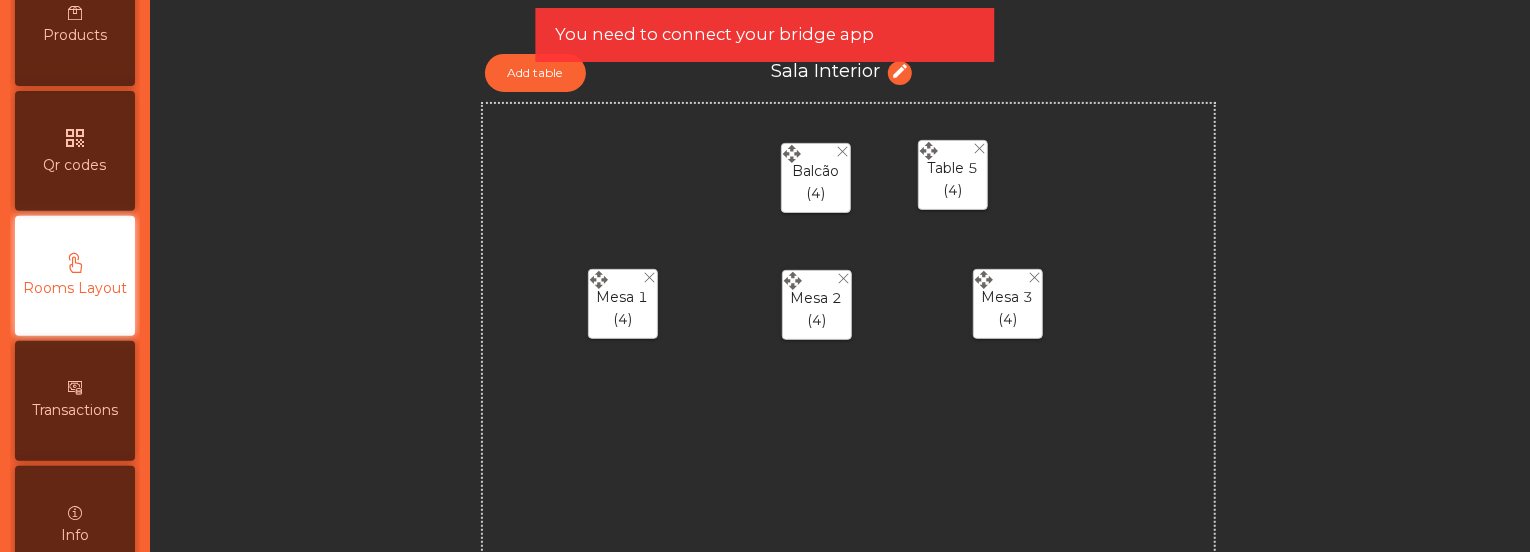 click on "Mesa 1  (4)  Mesa 2  (4)  Mesa 3  (4)  Balcão  (4)  Table 5  (4)" 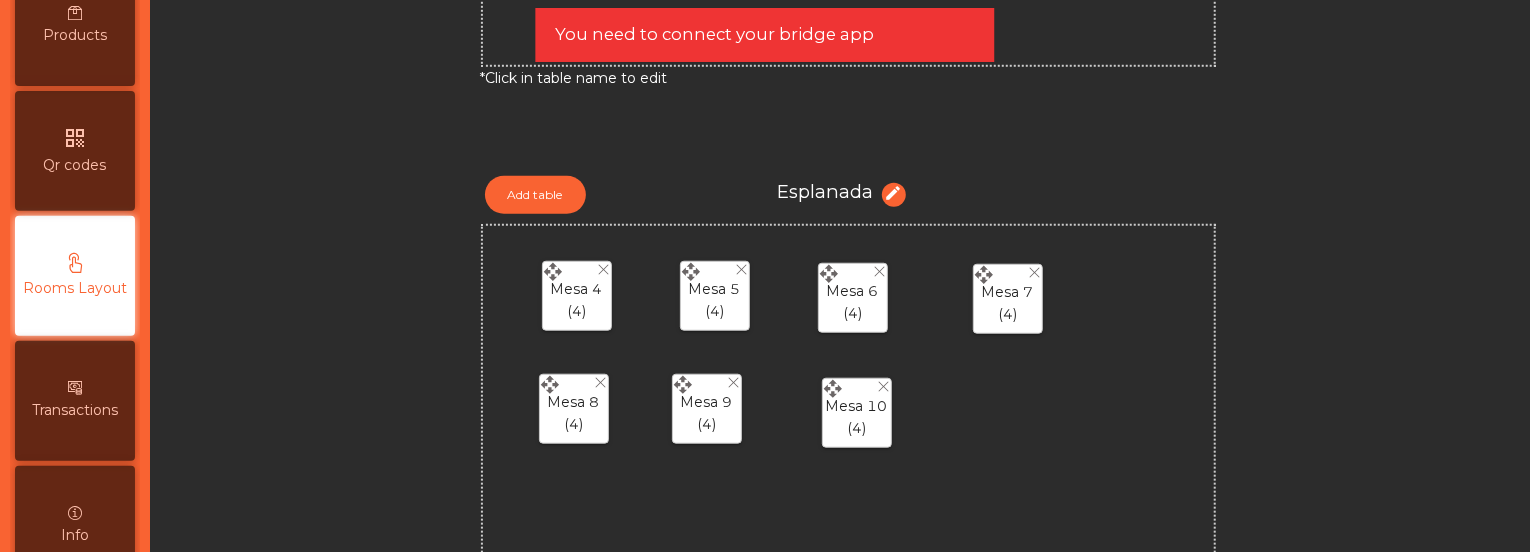 scroll, scrollTop: 876, scrollLeft: 0, axis: vertical 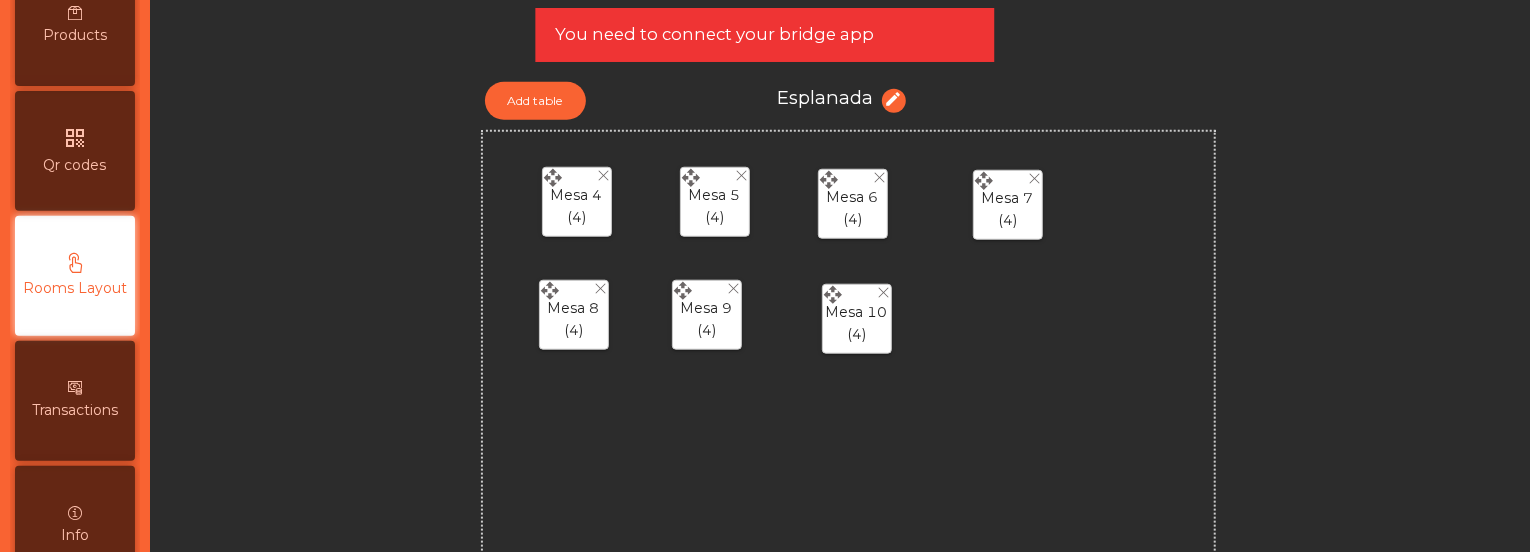 click on "Mesa 10  (4)" 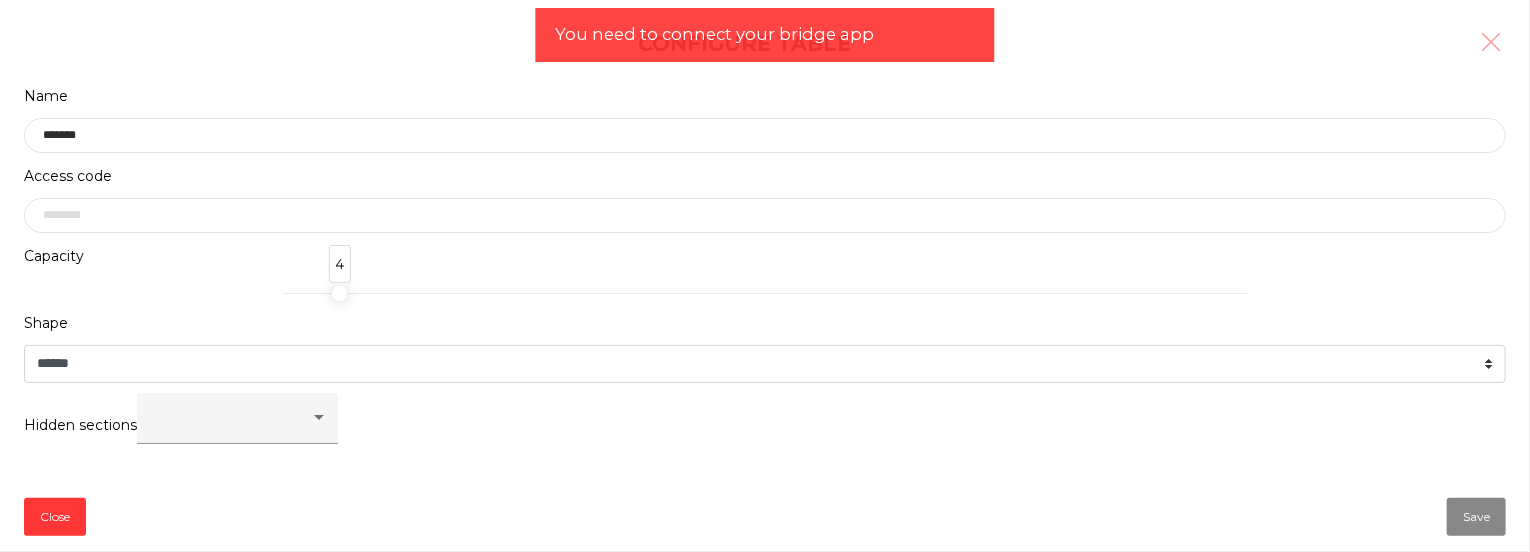 scroll, scrollTop: 0, scrollLeft: 0, axis: both 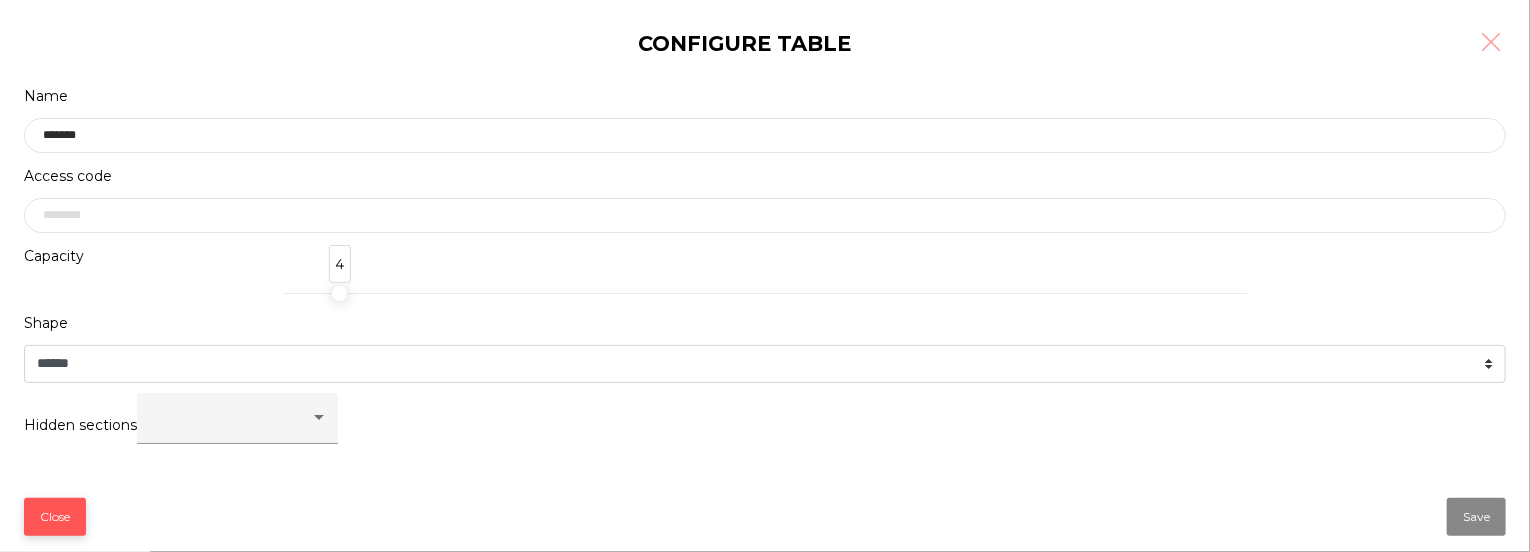 click on "Close" 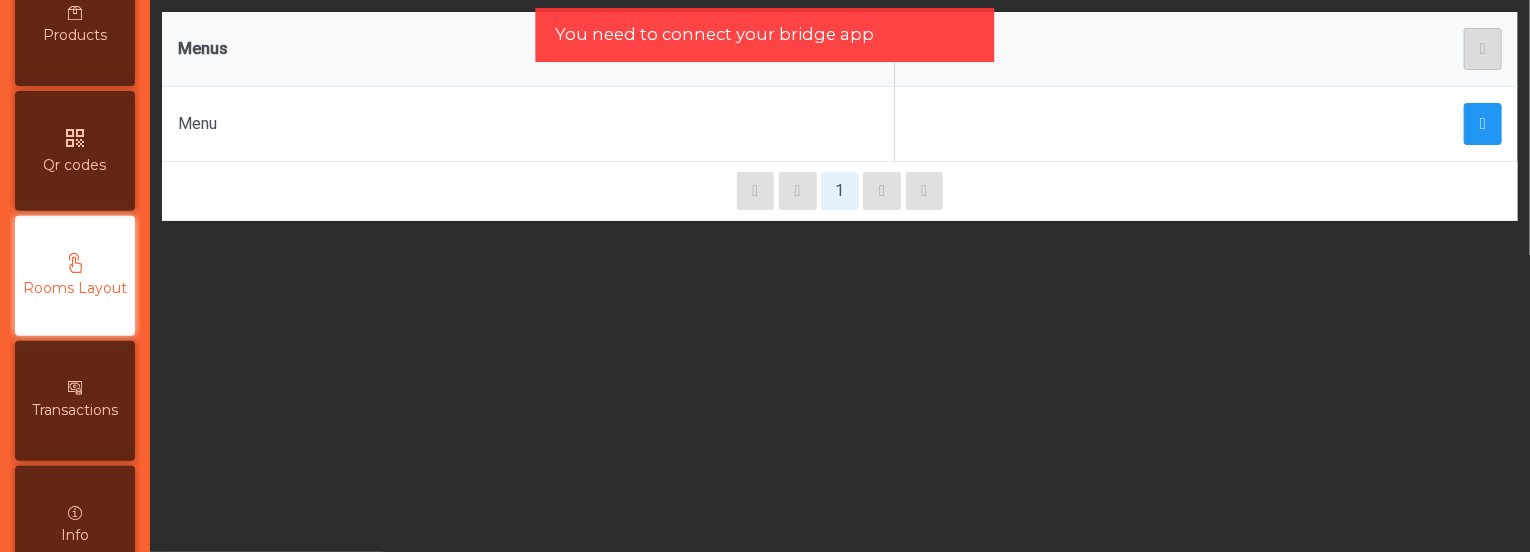 click on "Products" at bounding box center [75, 26] 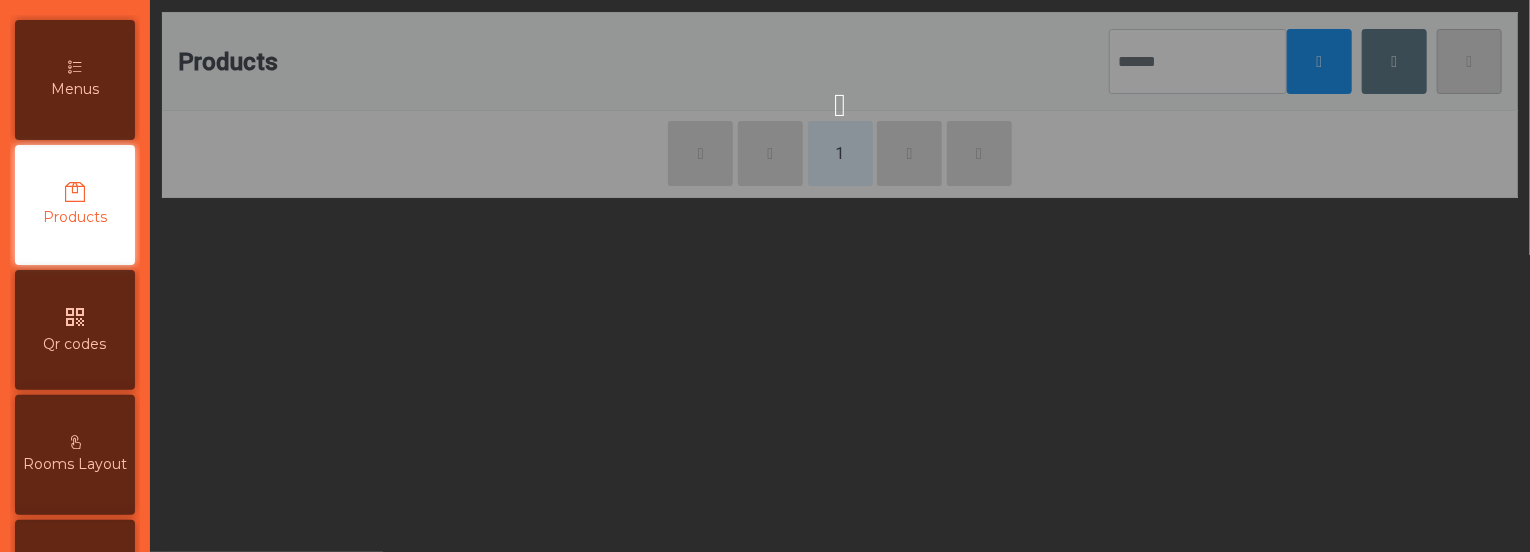 scroll, scrollTop: 98, scrollLeft: 0, axis: vertical 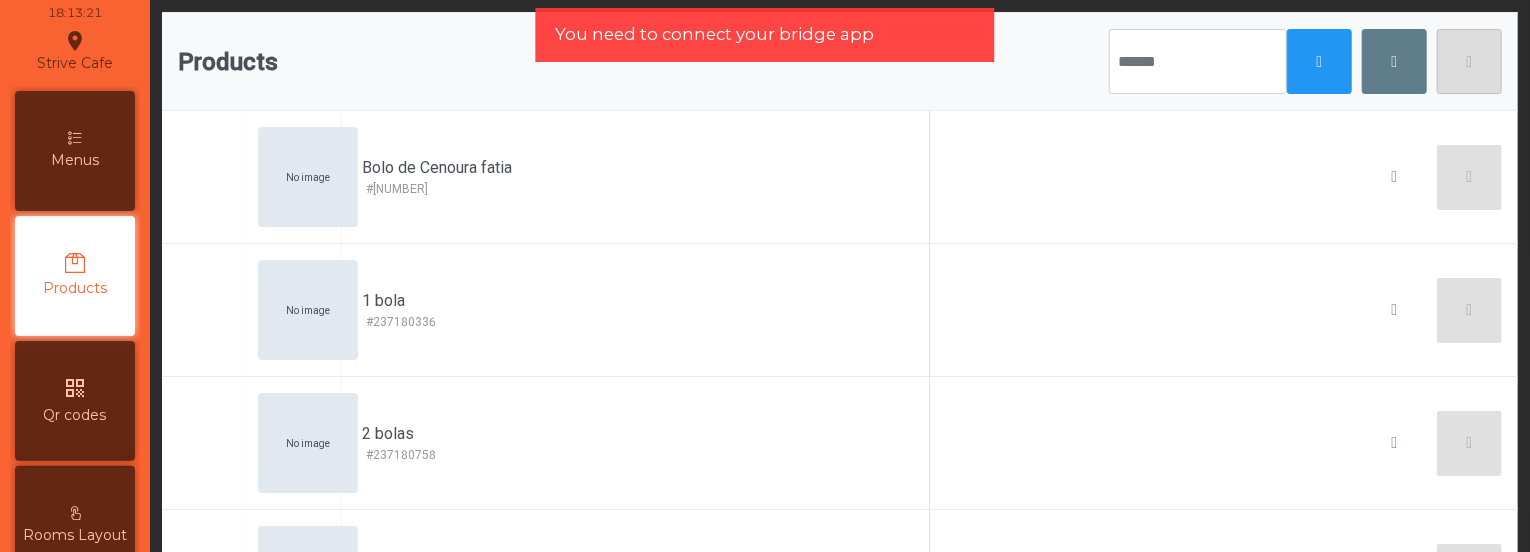 click on "Menus" at bounding box center (75, 151) 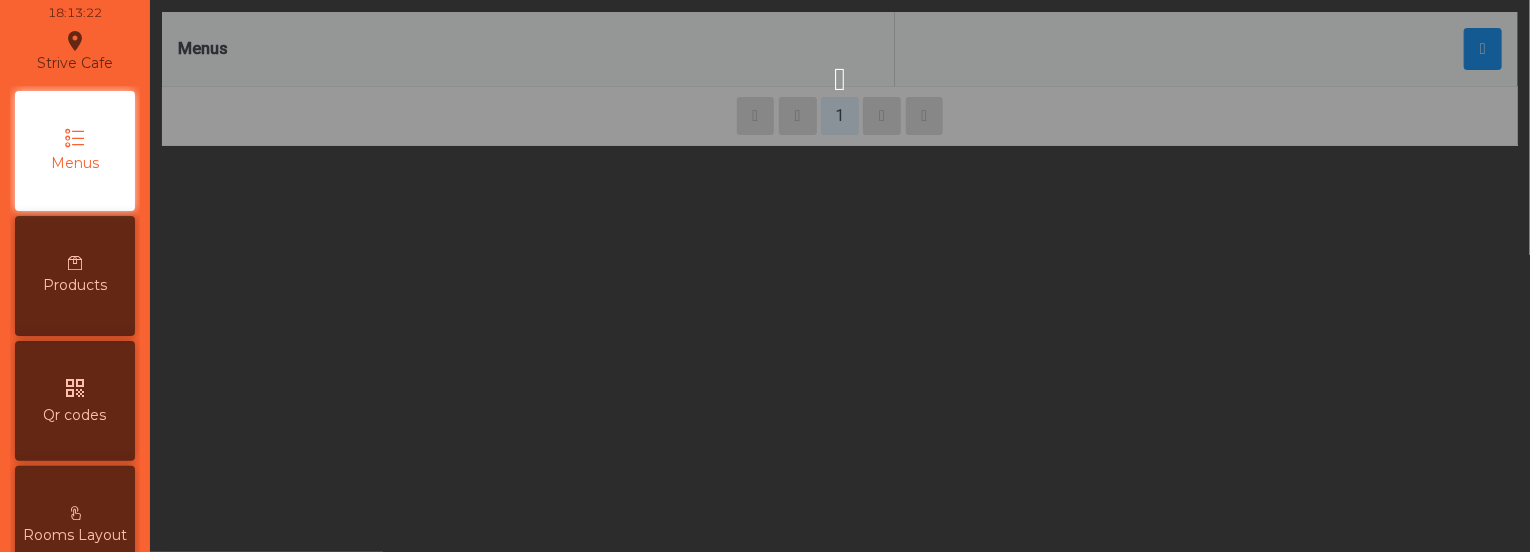 scroll, scrollTop: 0, scrollLeft: 0, axis: both 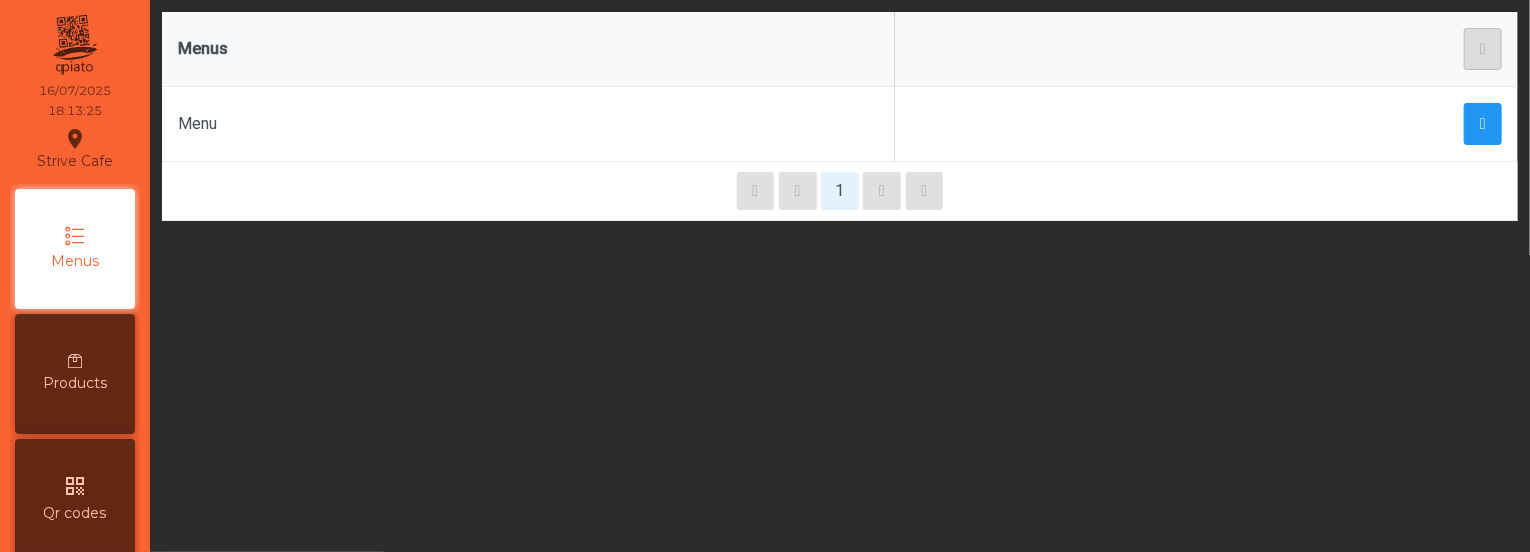 click on "Products" at bounding box center (75, 374) 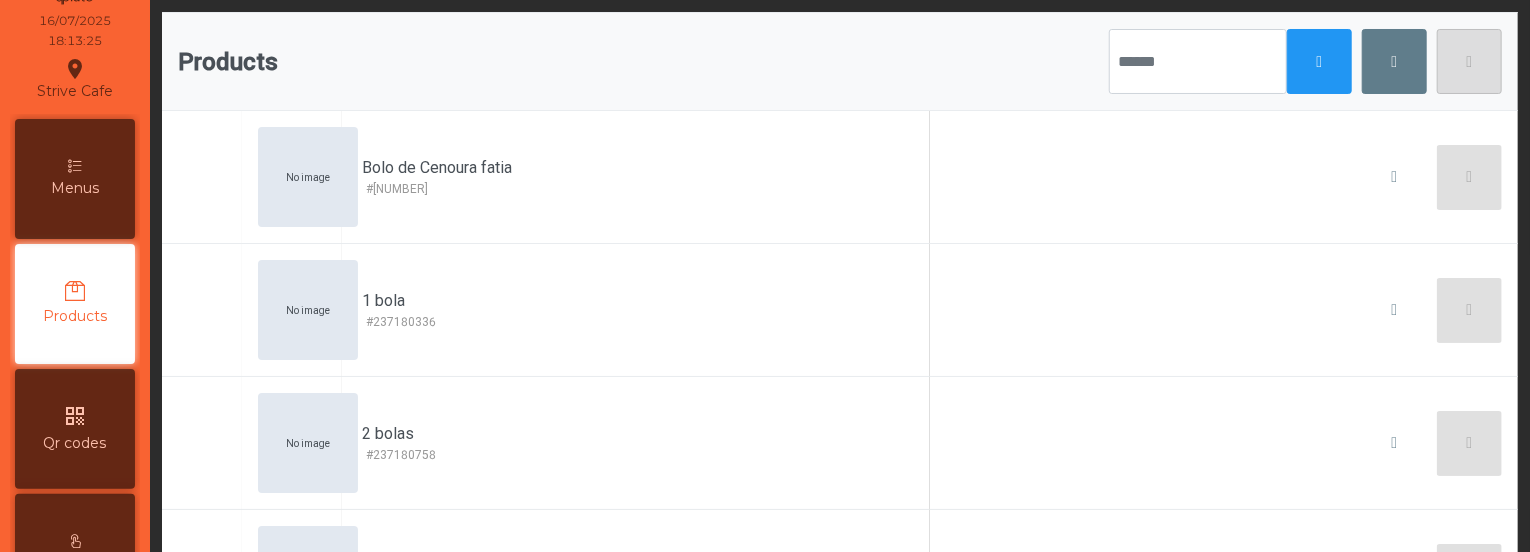 scroll, scrollTop: 98, scrollLeft: 0, axis: vertical 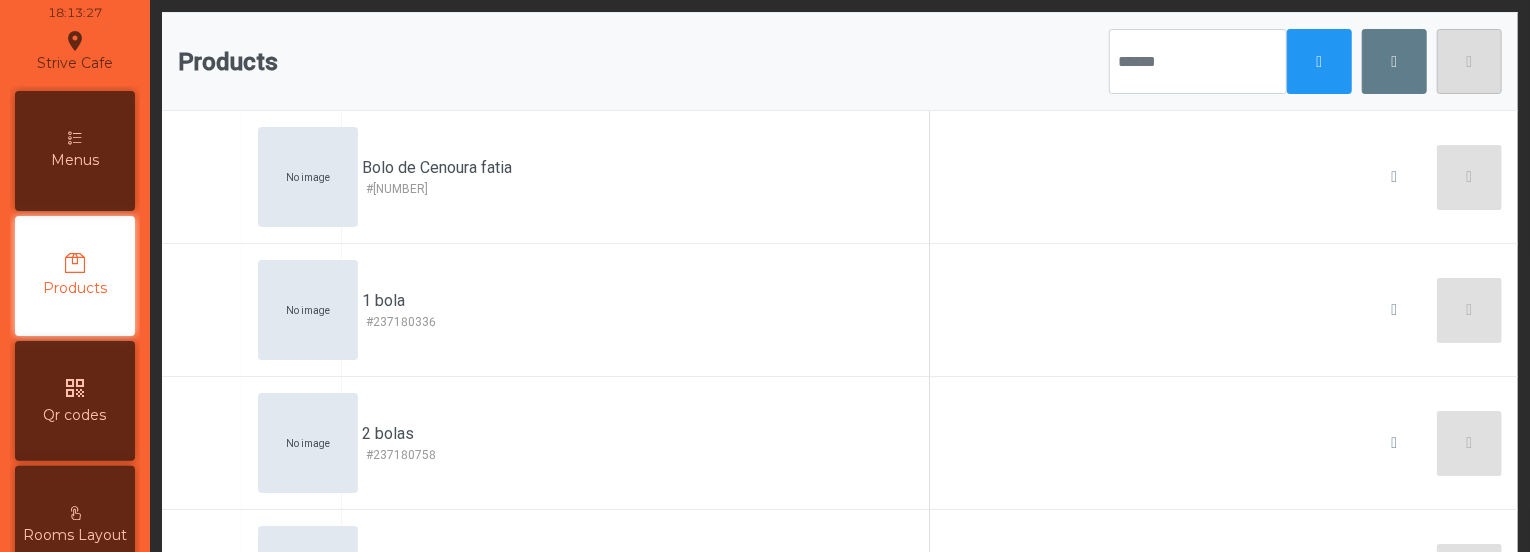 click on "Rooms Layout" at bounding box center (75, 526) 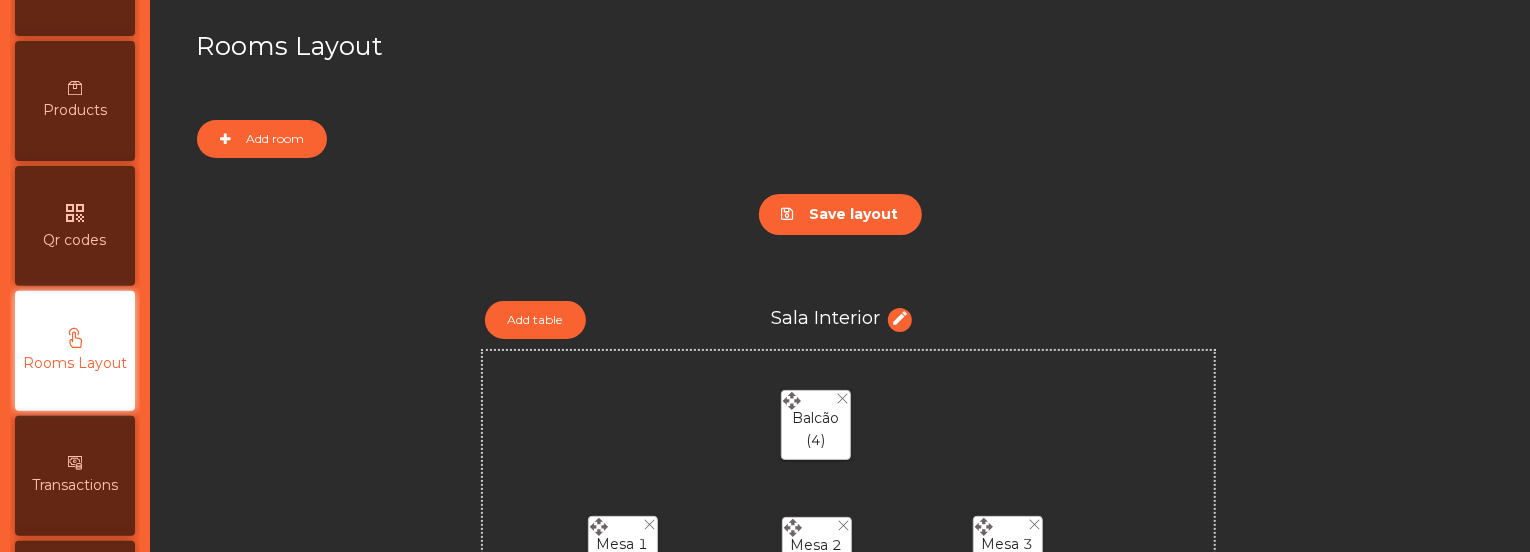 scroll, scrollTop: 348, scrollLeft: 0, axis: vertical 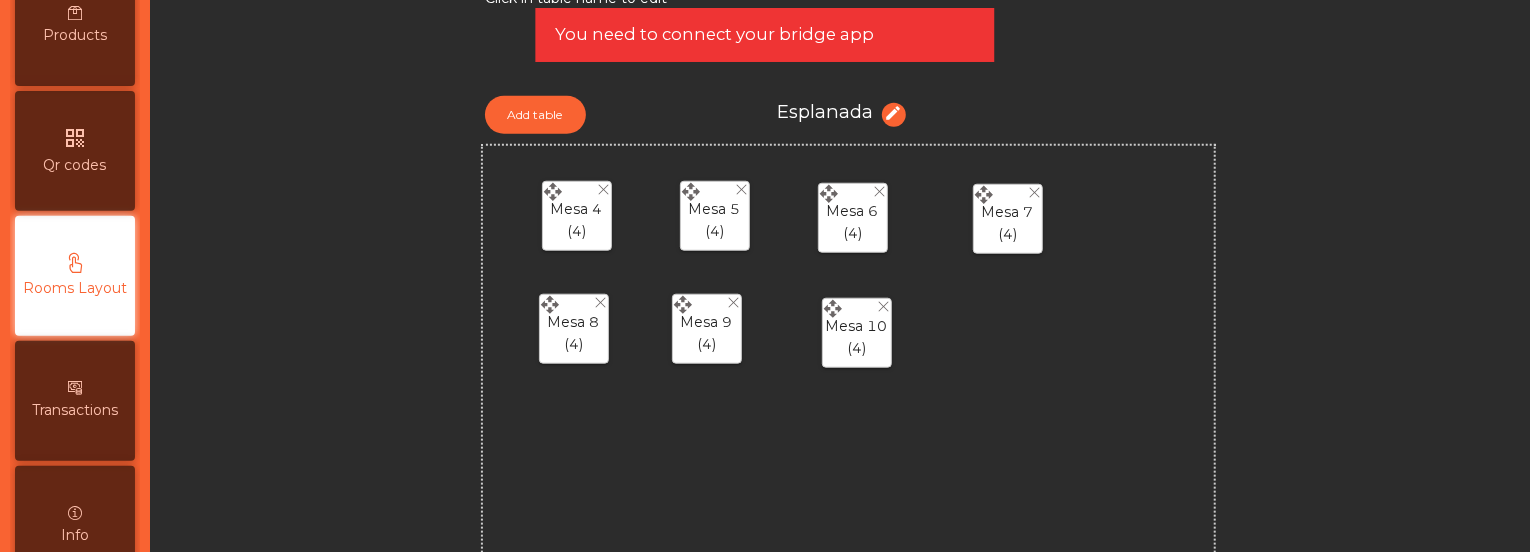 click on "Mesa 10  (4)" 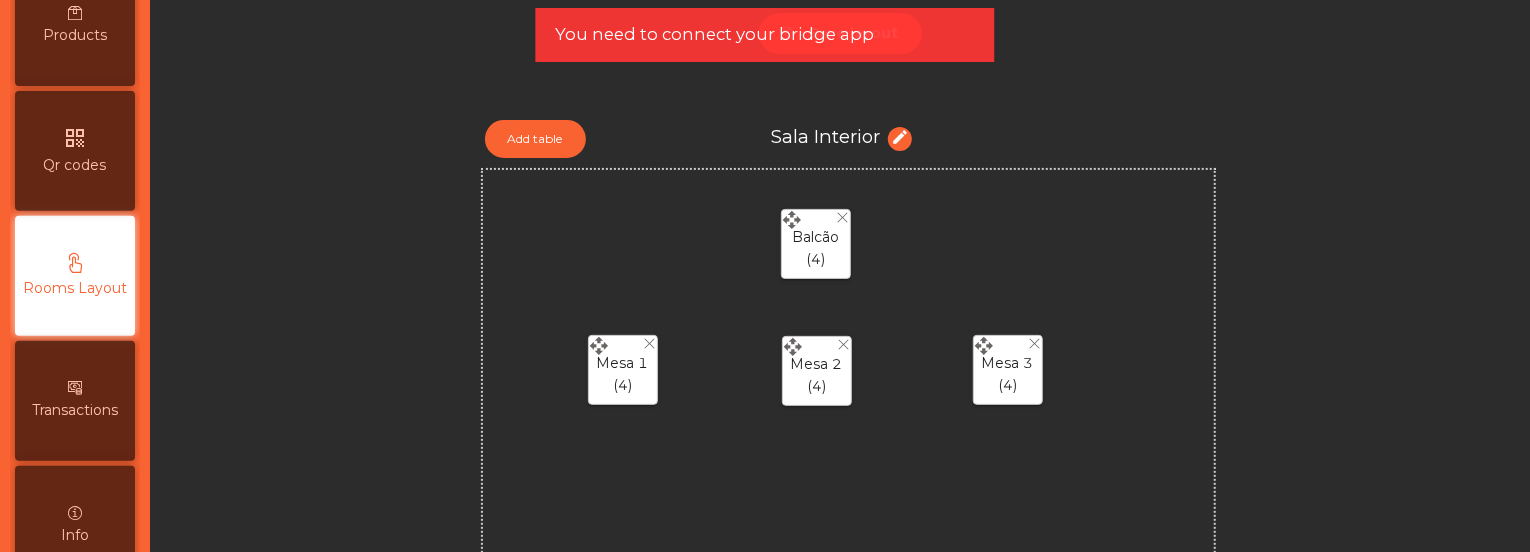 scroll, scrollTop: 173, scrollLeft: 0, axis: vertical 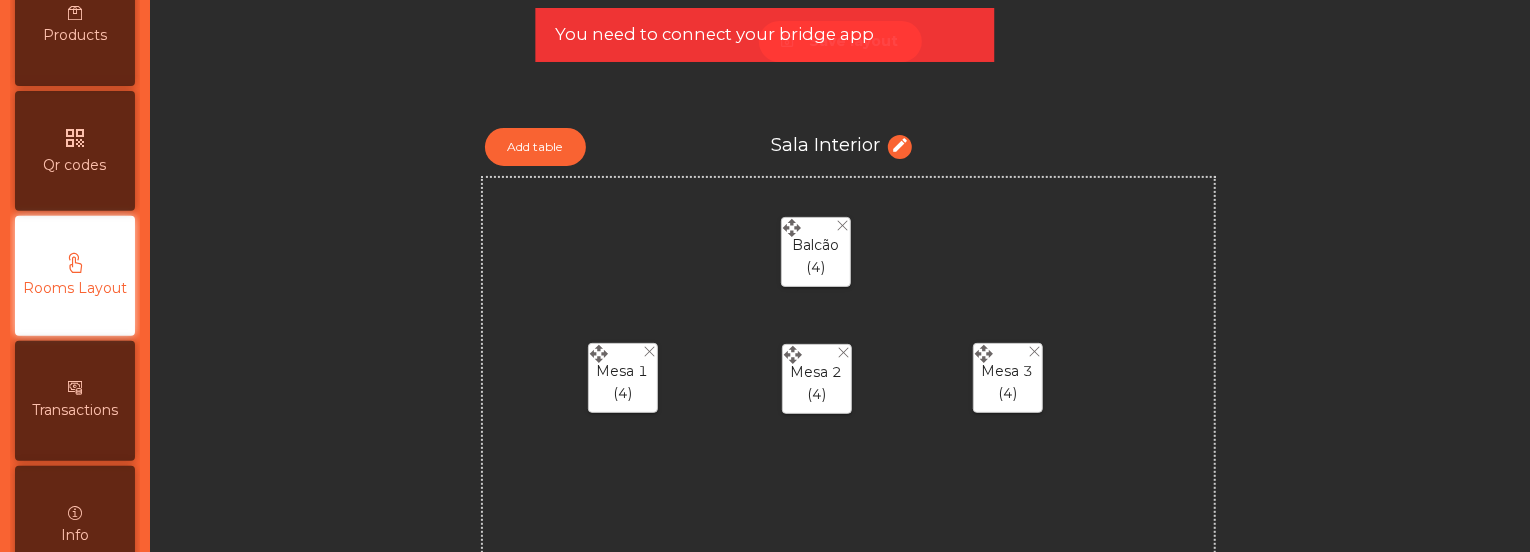 click on "Balcão  (4)" 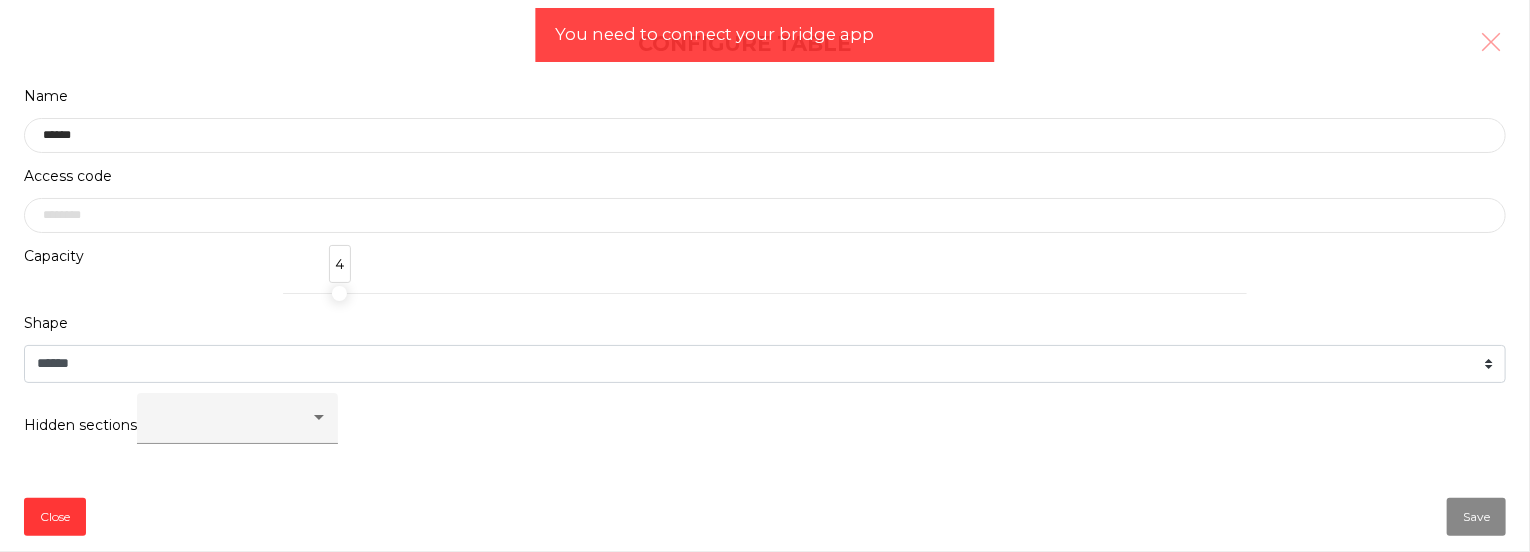 scroll, scrollTop: 0, scrollLeft: 0, axis: both 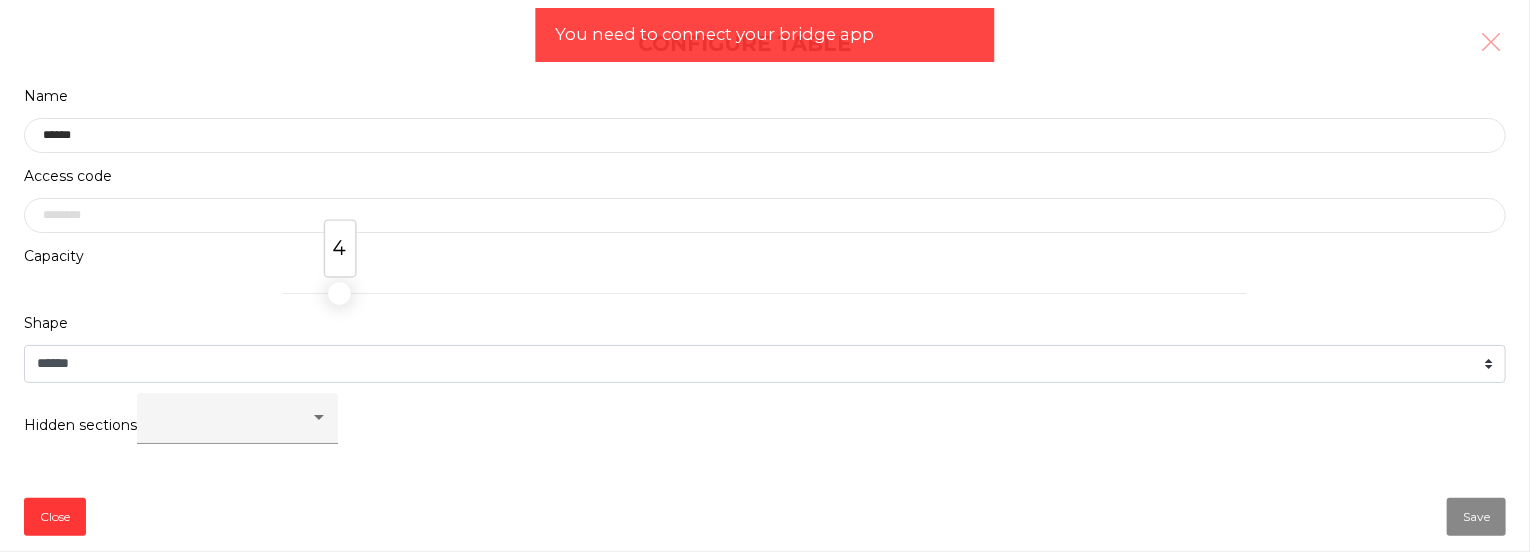 click on "4" 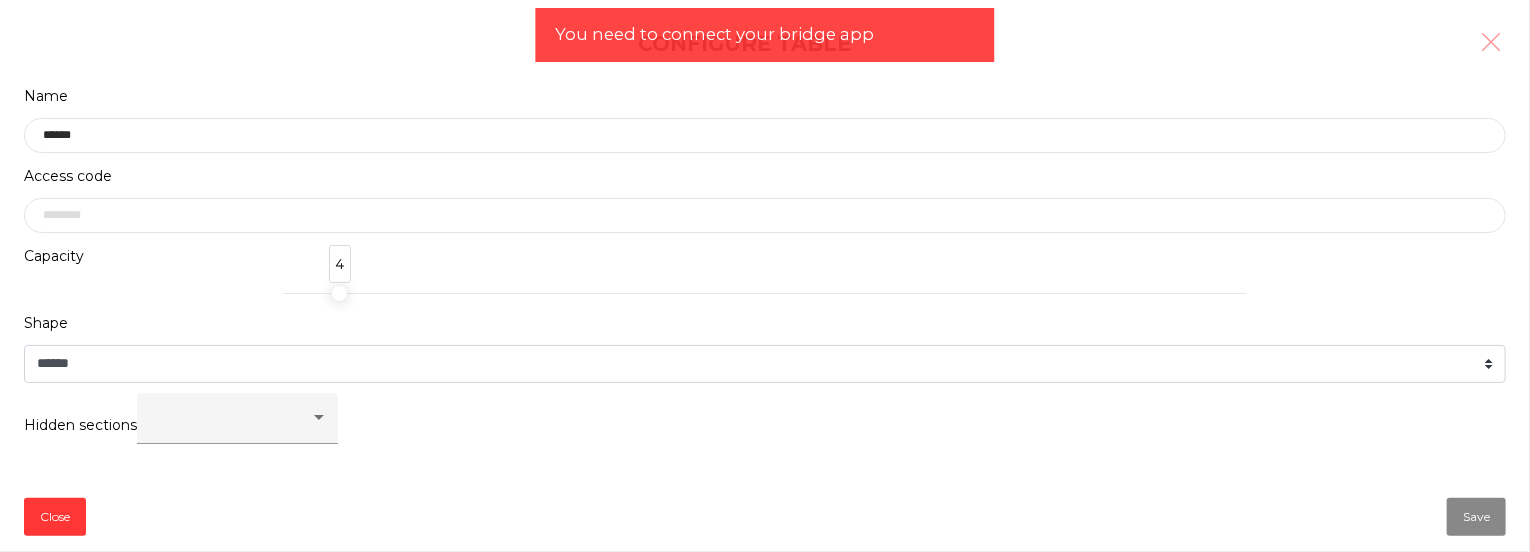 scroll, scrollTop: 0, scrollLeft: 0, axis: both 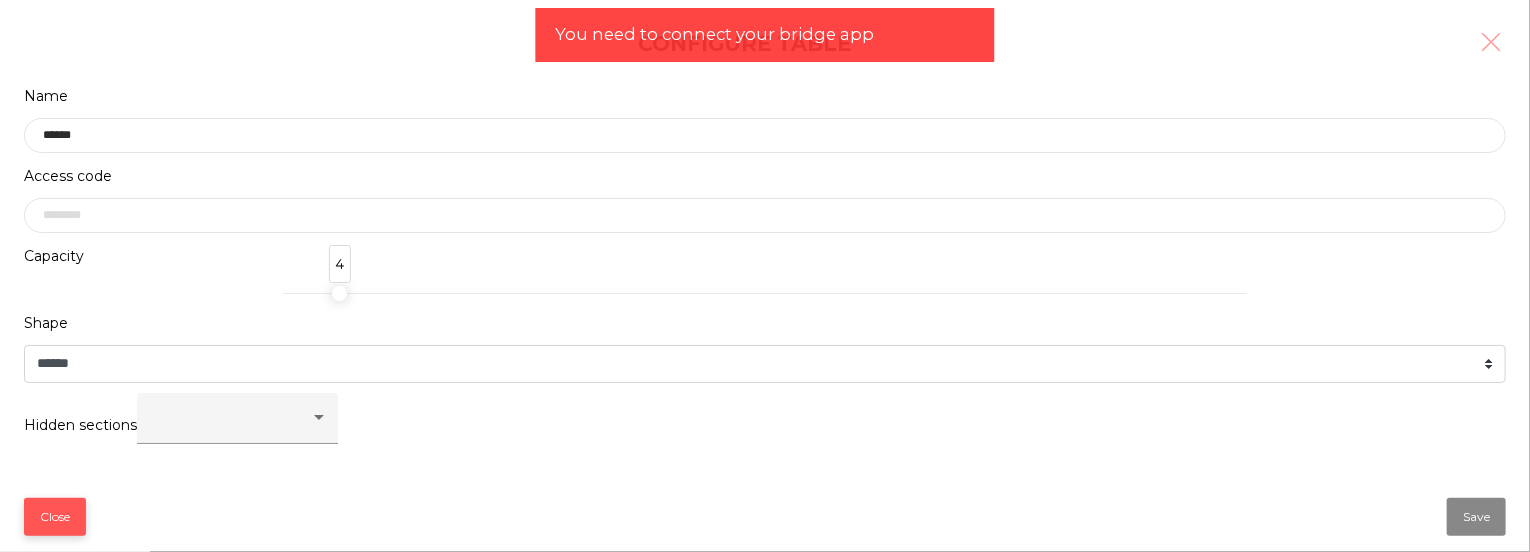 click on "Close" 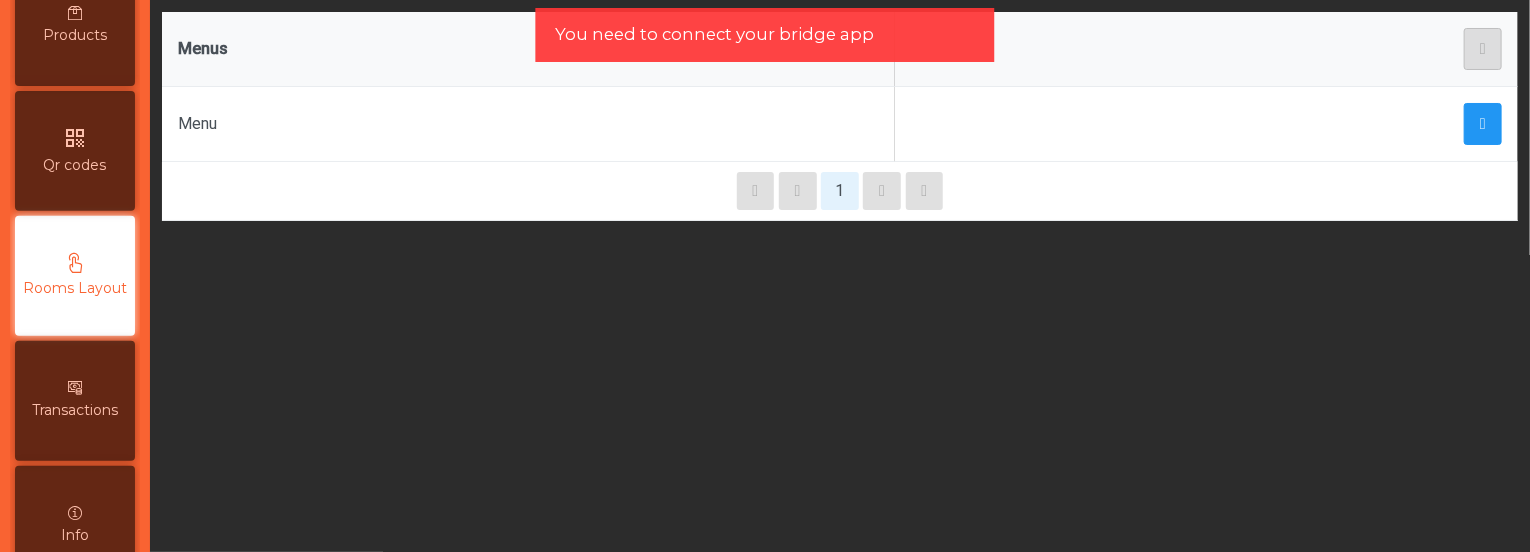click on "Transactions" at bounding box center [75, 410] 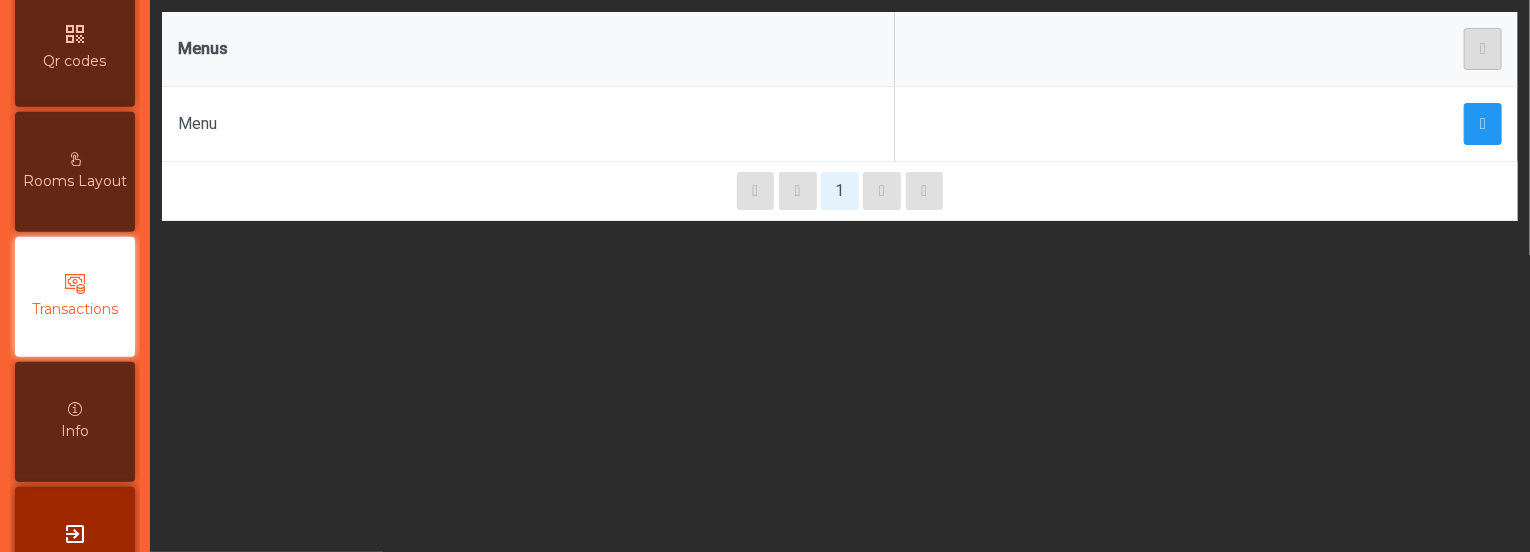 scroll, scrollTop: 472, scrollLeft: 0, axis: vertical 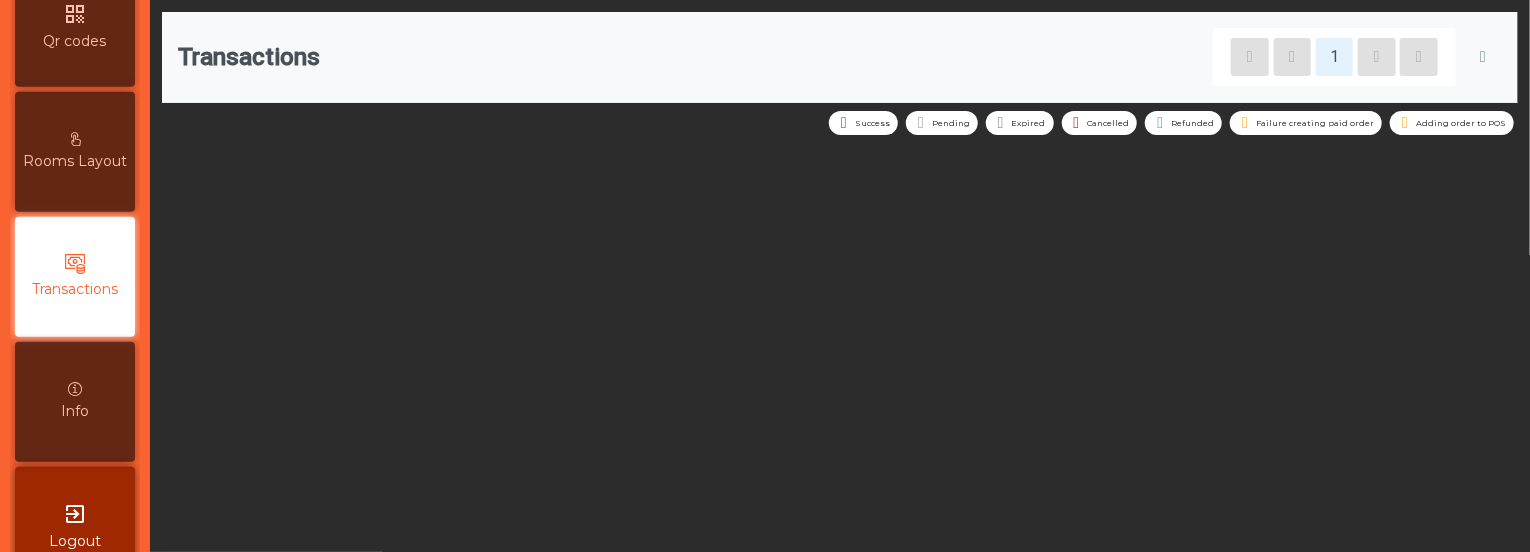 click on "Info" at bounding box center [75, 402] 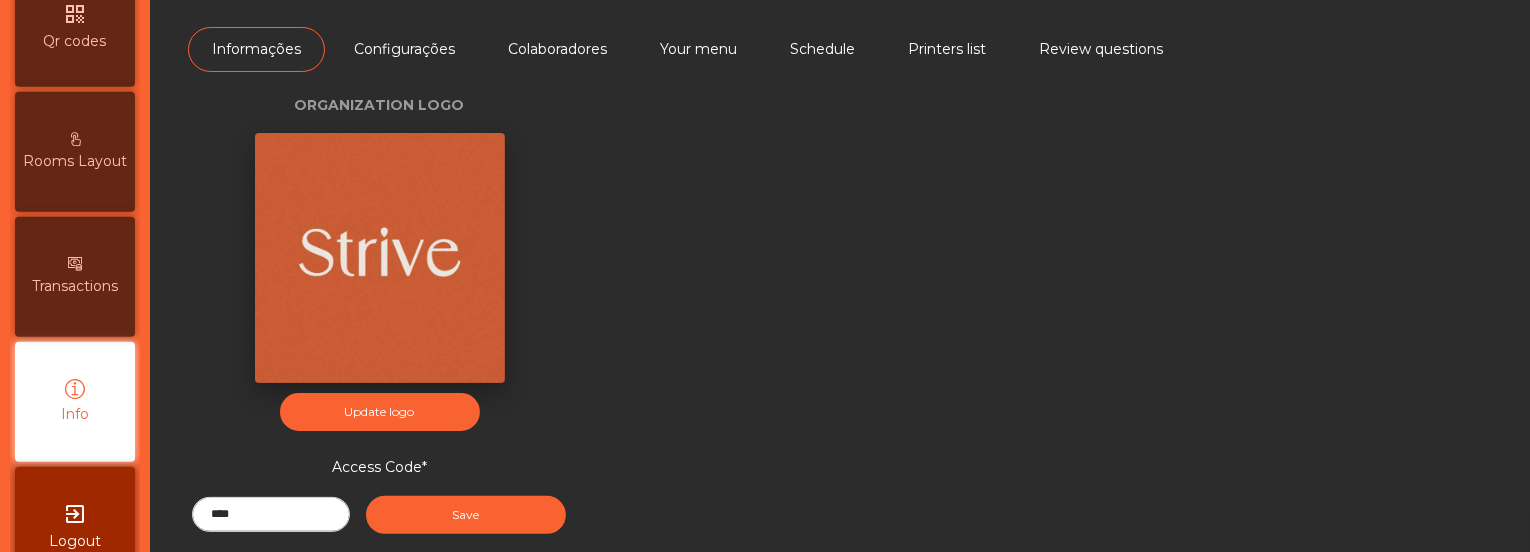 scroll, scrollTop: 522, scrollLeft: 0, axis: vertical 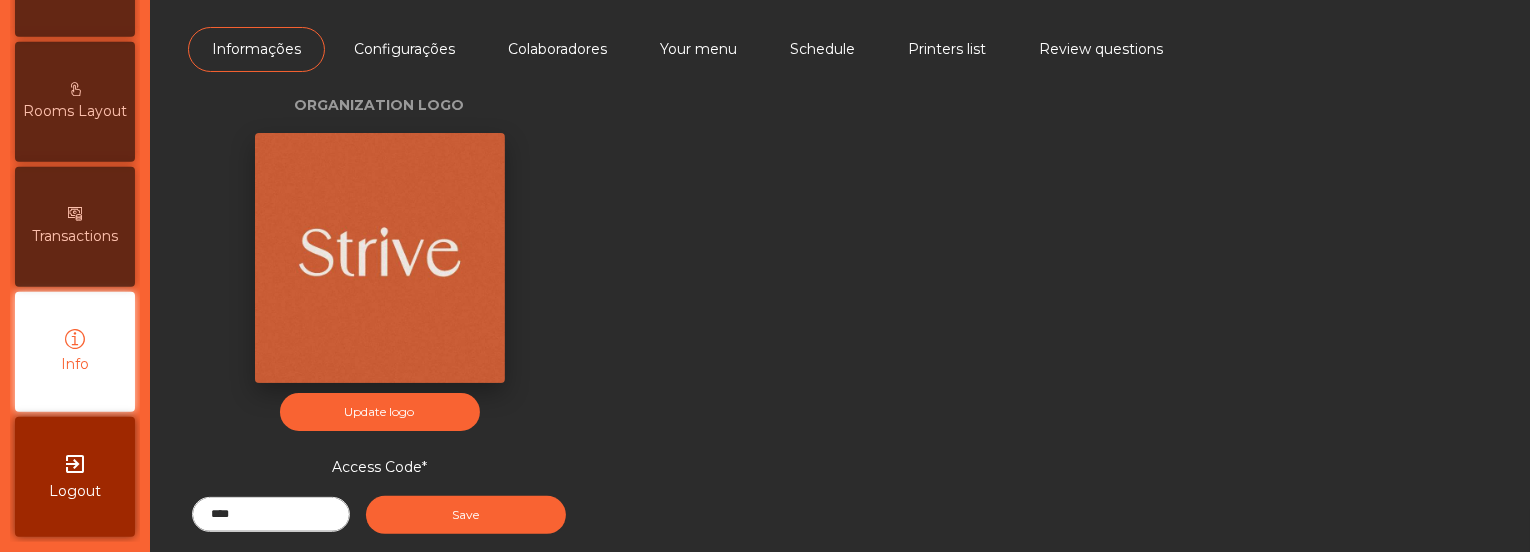 click on "Colaboradores" at bounding box center (557, 49) 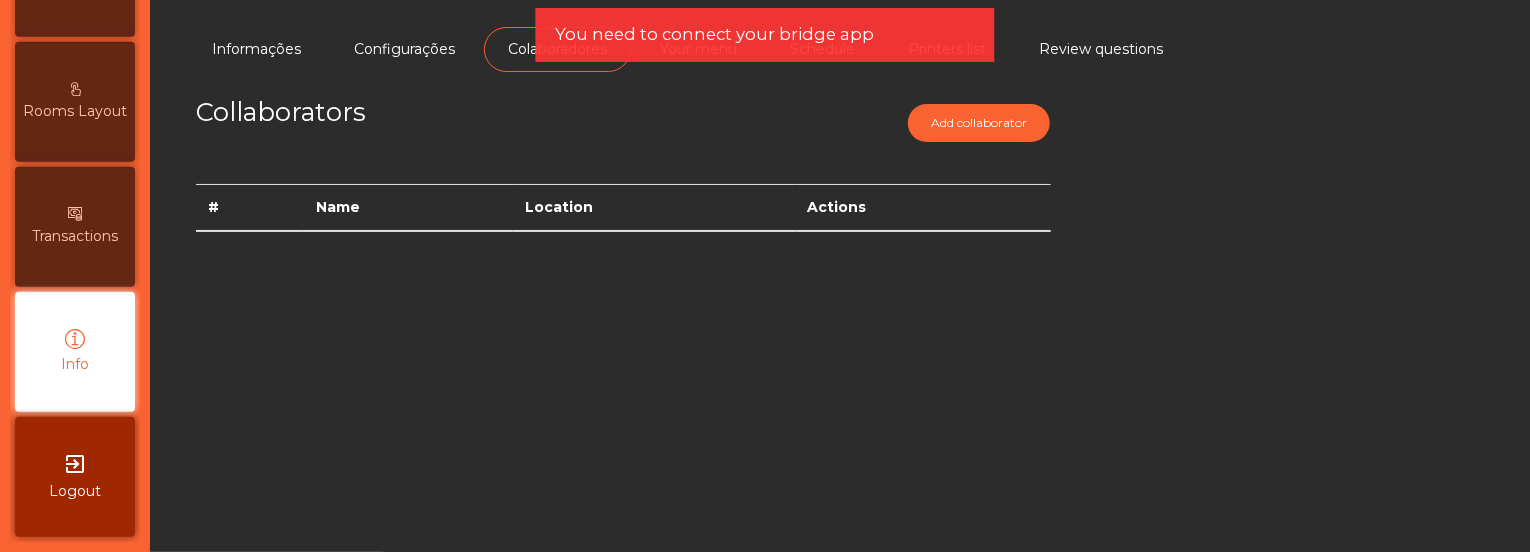 click on "Add collaborator" at bounding box center [845, 127] 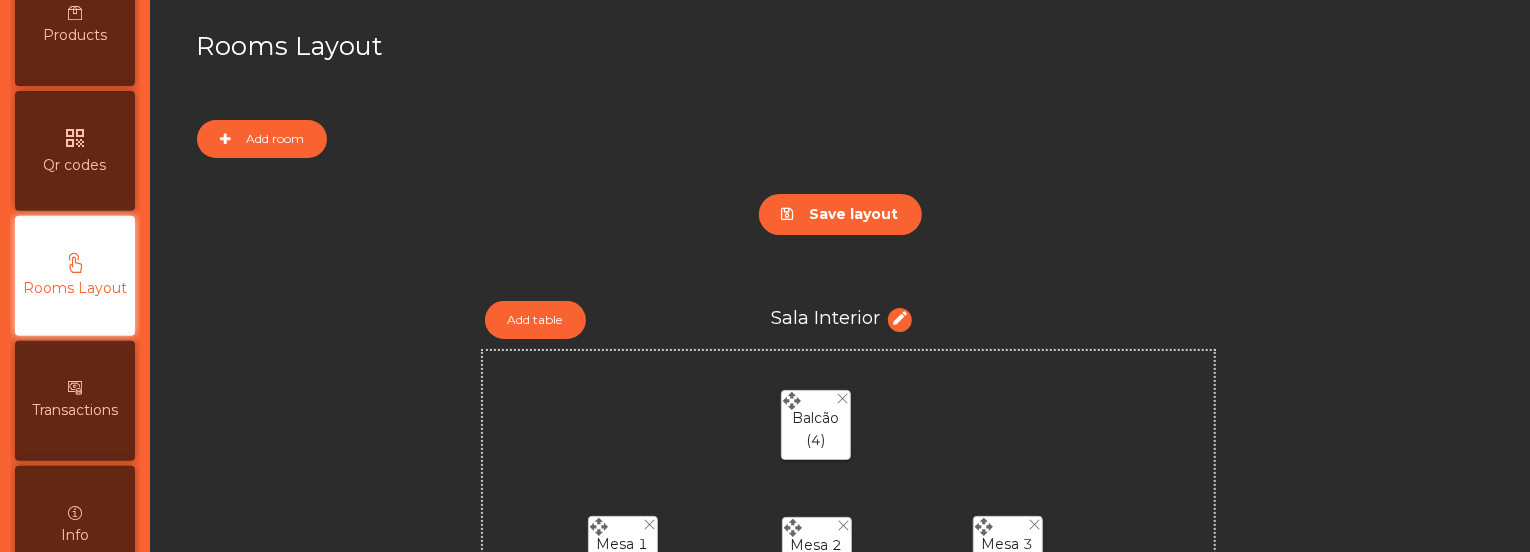 scroll, scrollTop: 348, scrollLeft: 0, axis: vertical 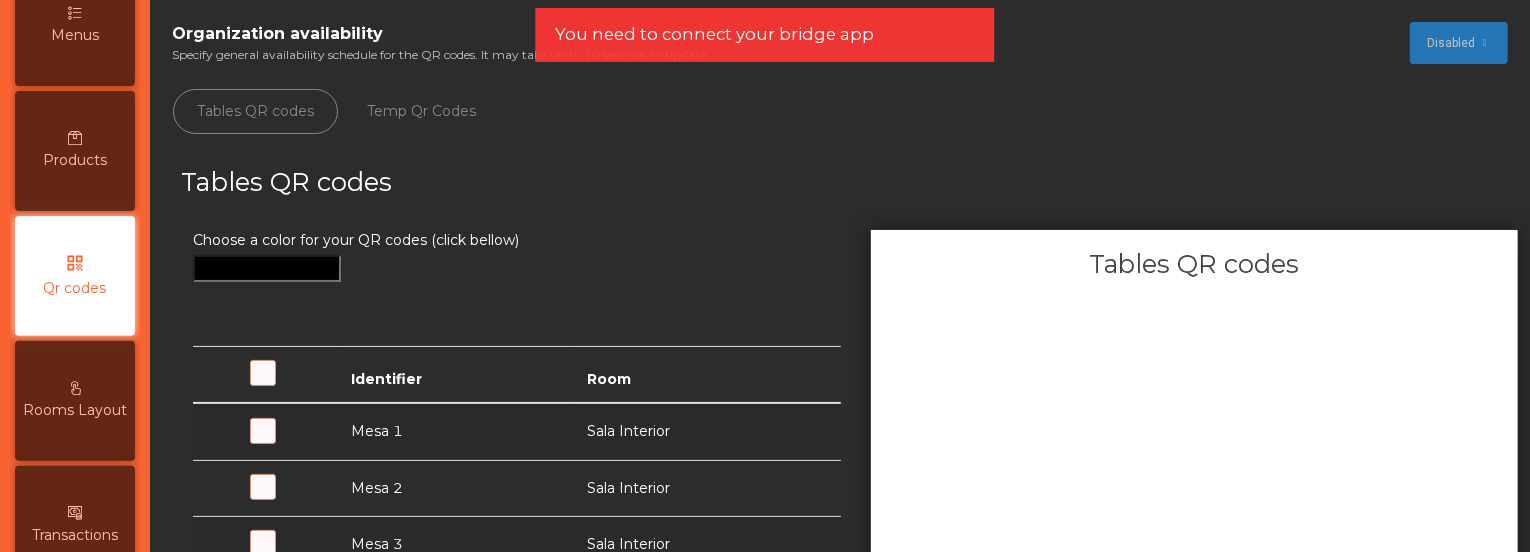 click on "Menus" at bounding box center [75, 26] 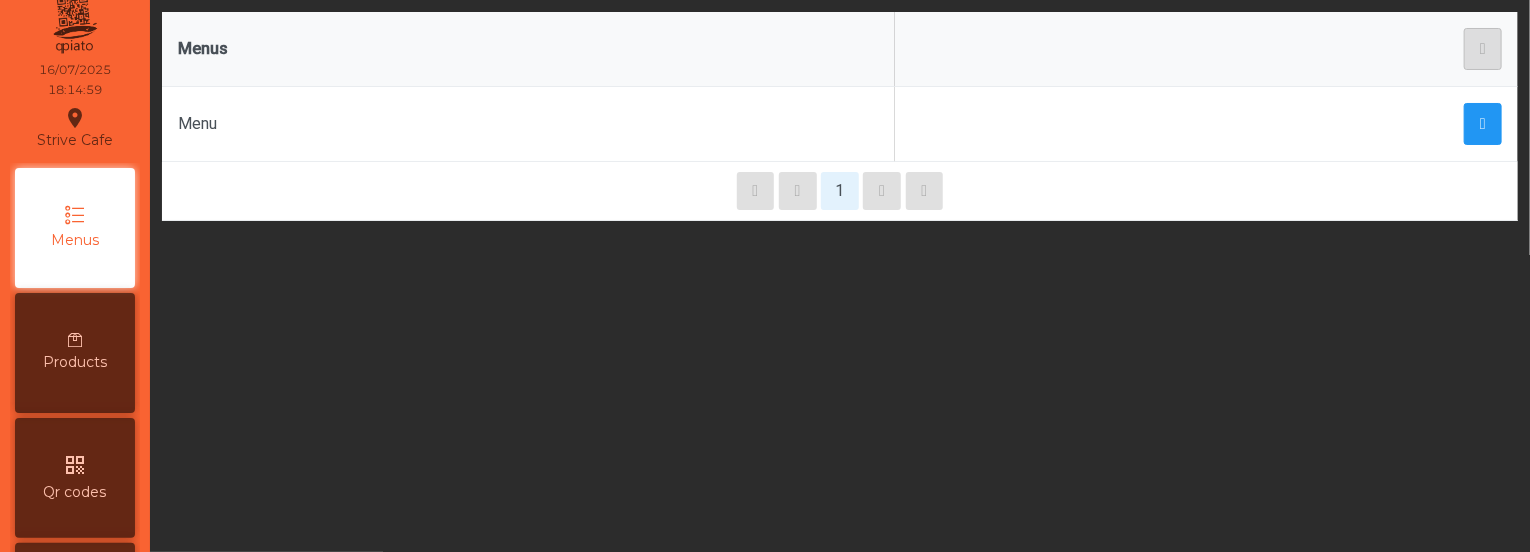 scroll, scrollTop: 0, scrollLeft: 0, axis: both 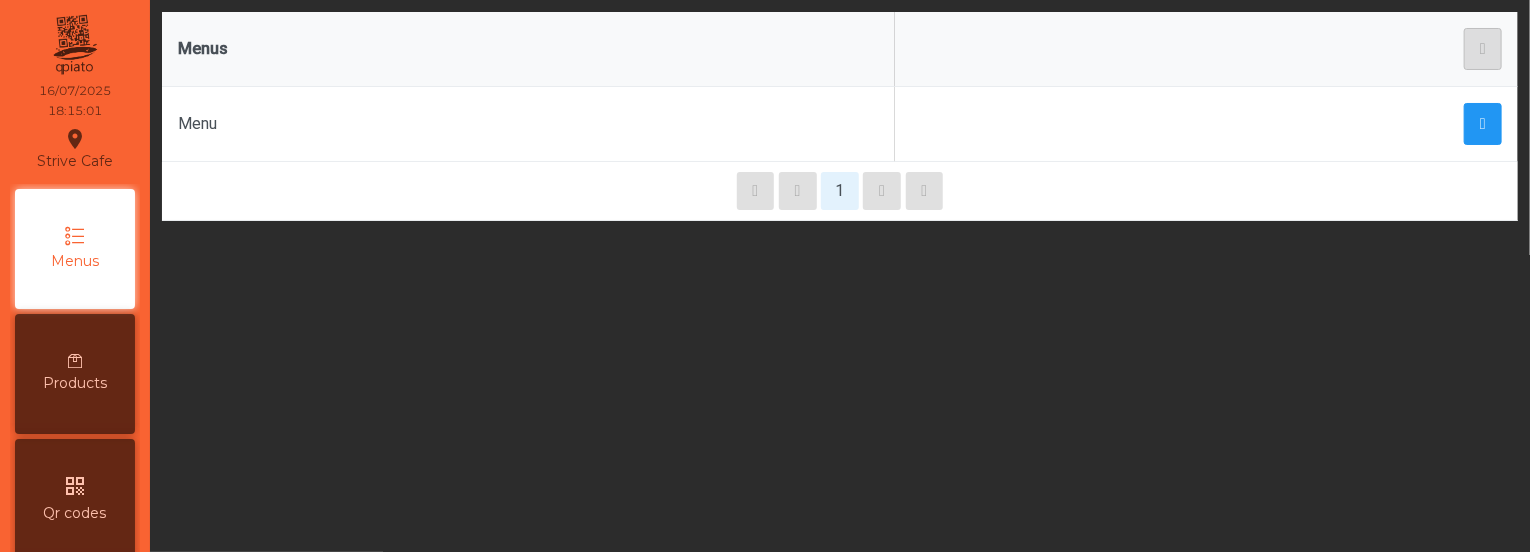 click on "Products" at bounding box center [75, 383] 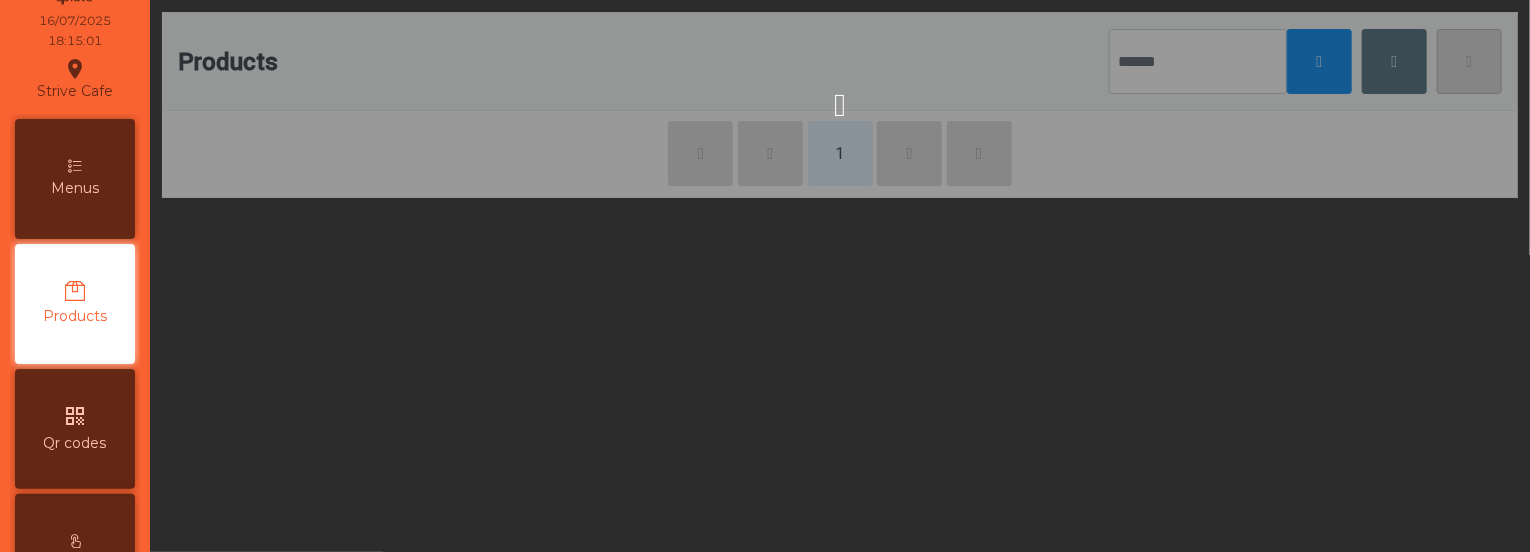 scroll, scrollTop: 98, scrollLeft: 0, axis: vertical 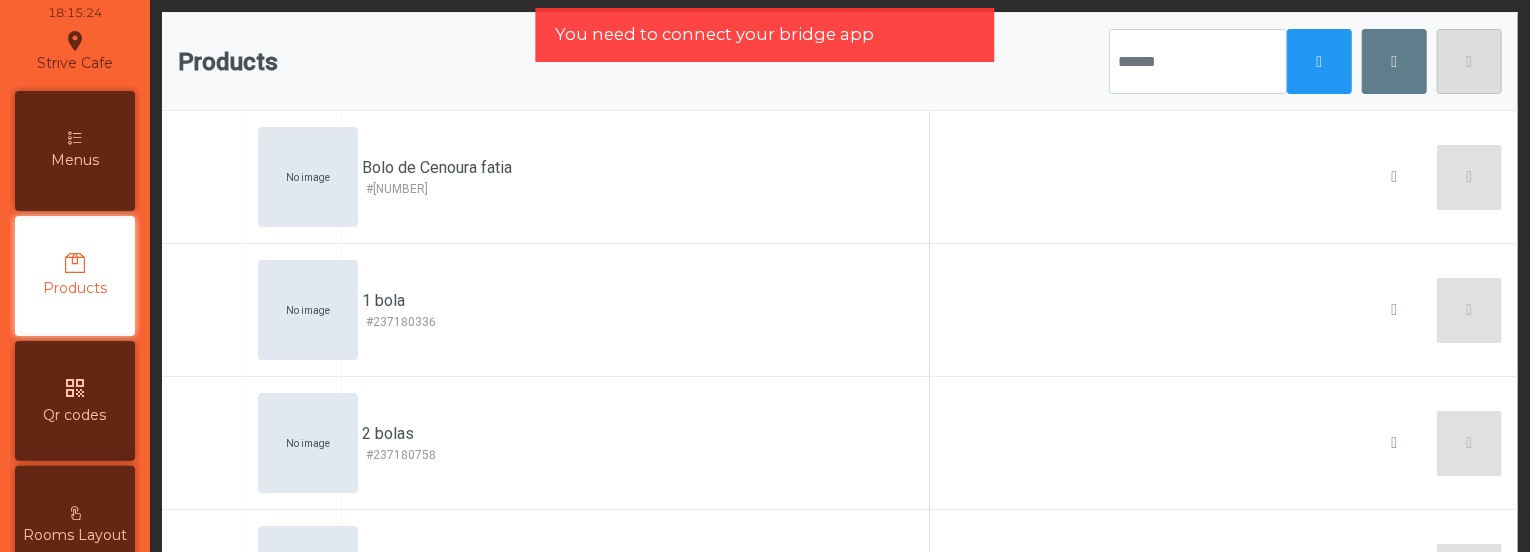 click on "Menus" at bounding box center [75, 160] 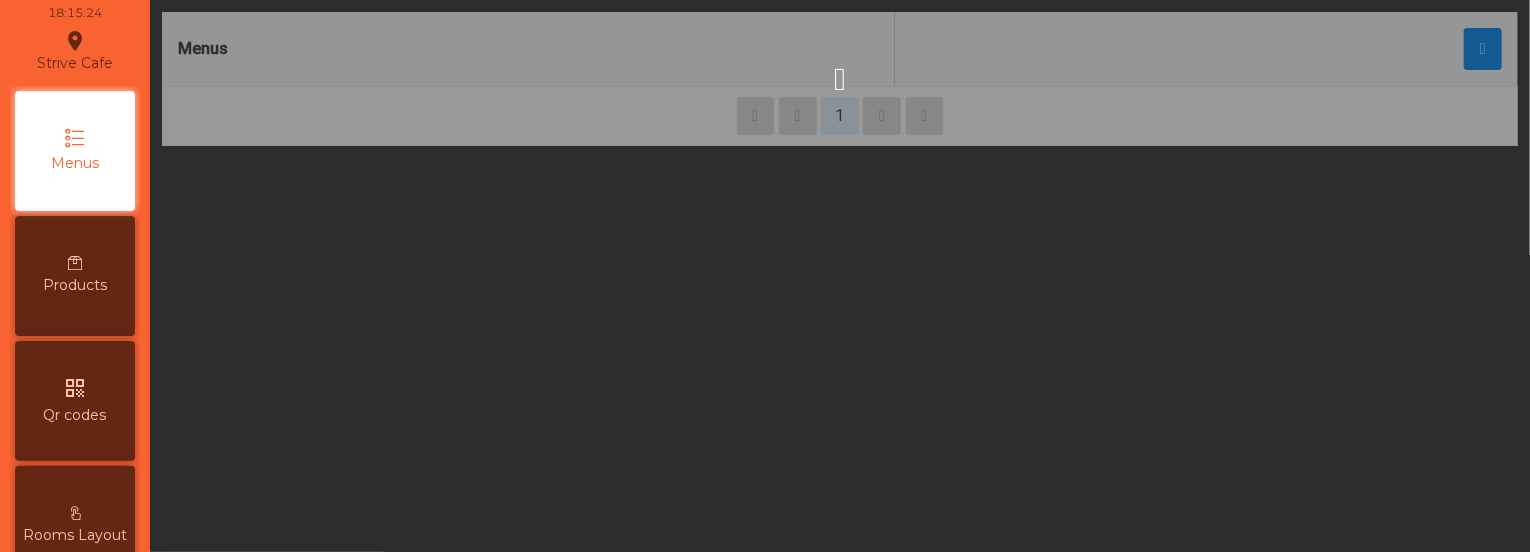 scroll, scrollTop: 0, scrollLeft: 0, axis: both 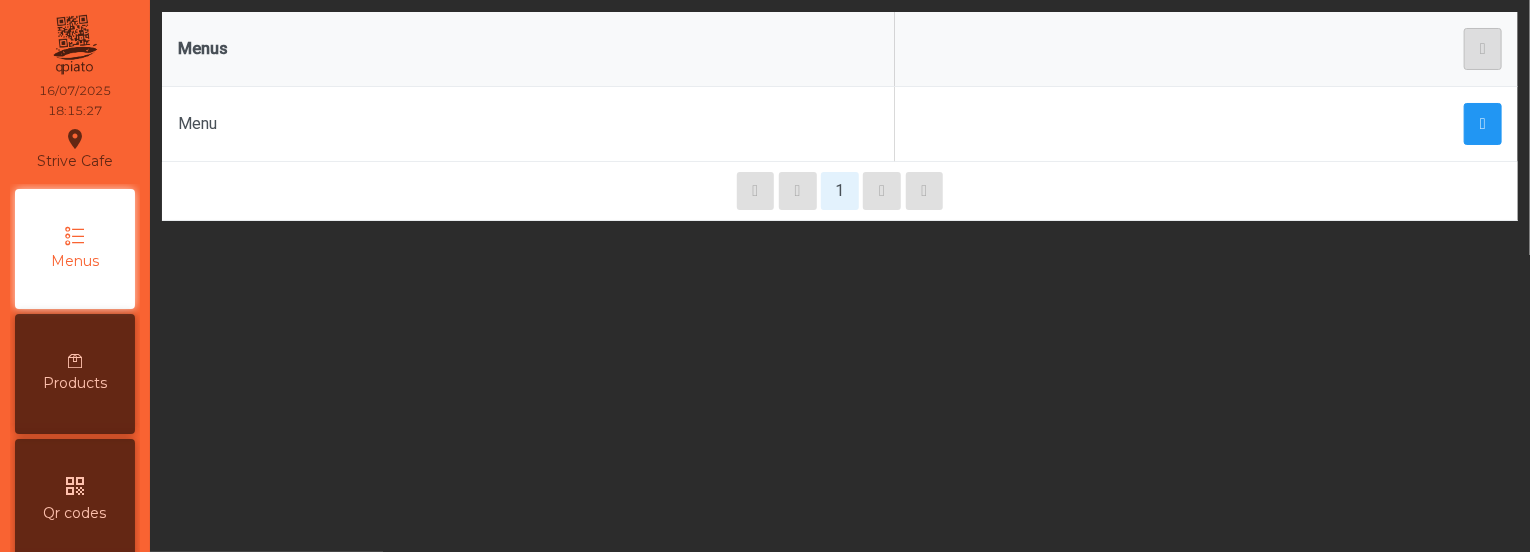 click on "Menus" 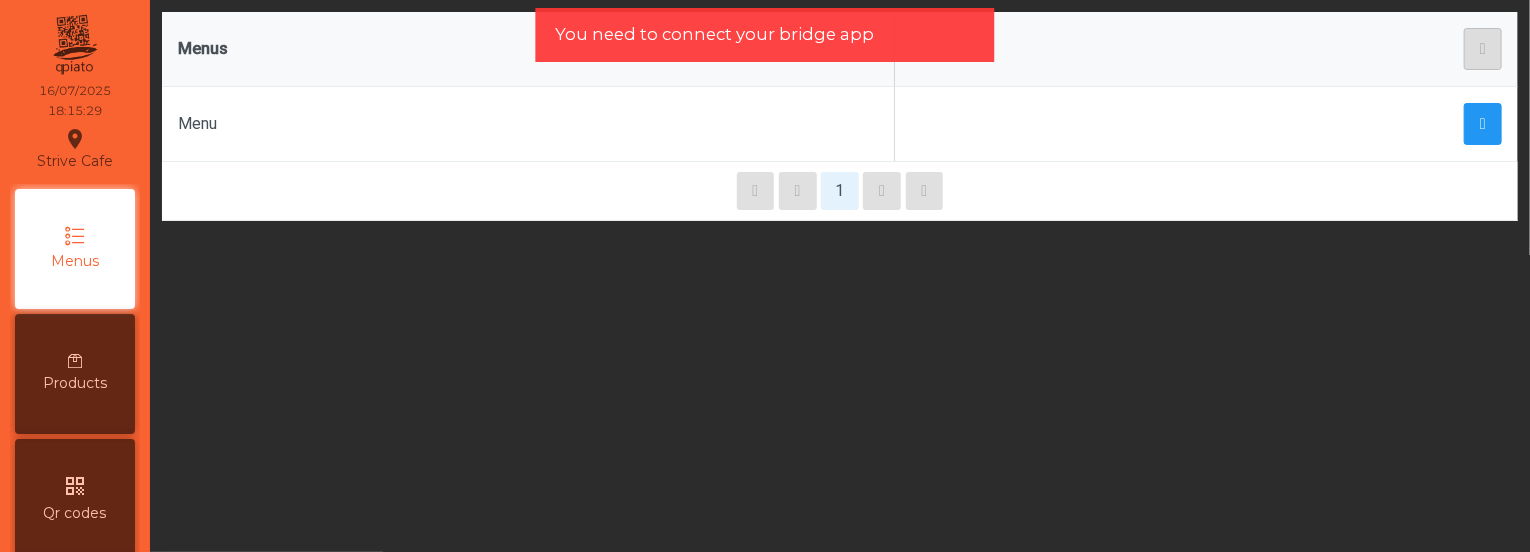 click on "Menu" 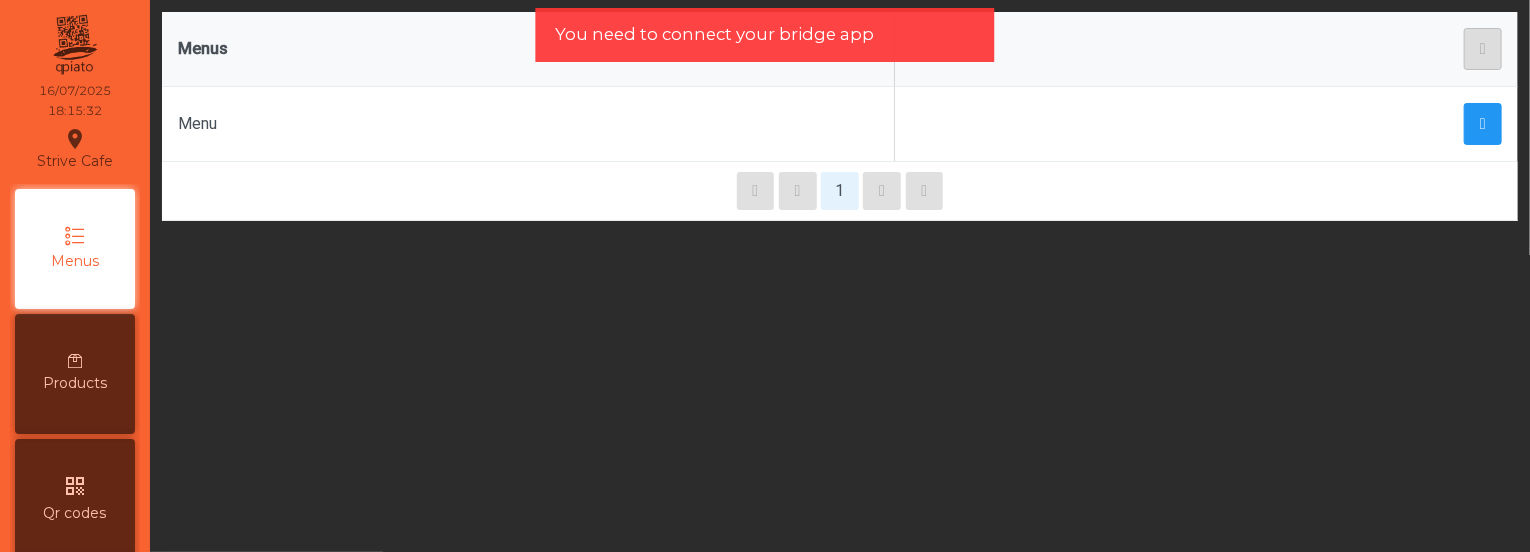 click on "Menus" at bounding box center [75, 249] 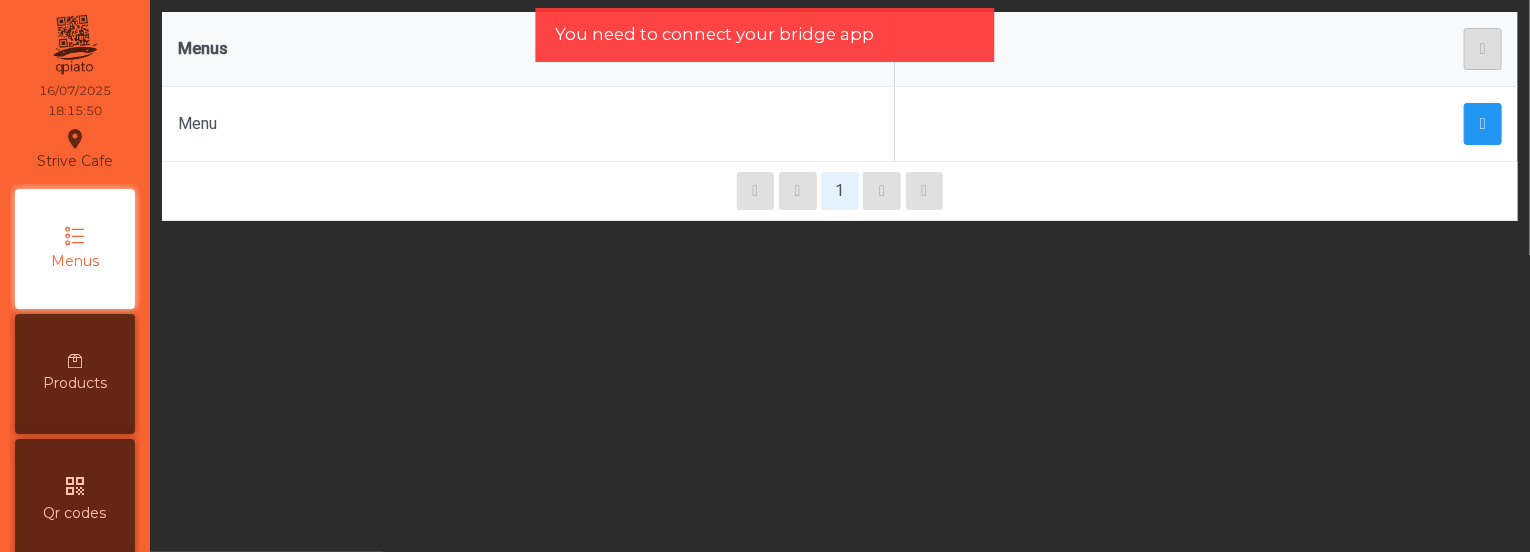 click at bounding box center (75, 236) 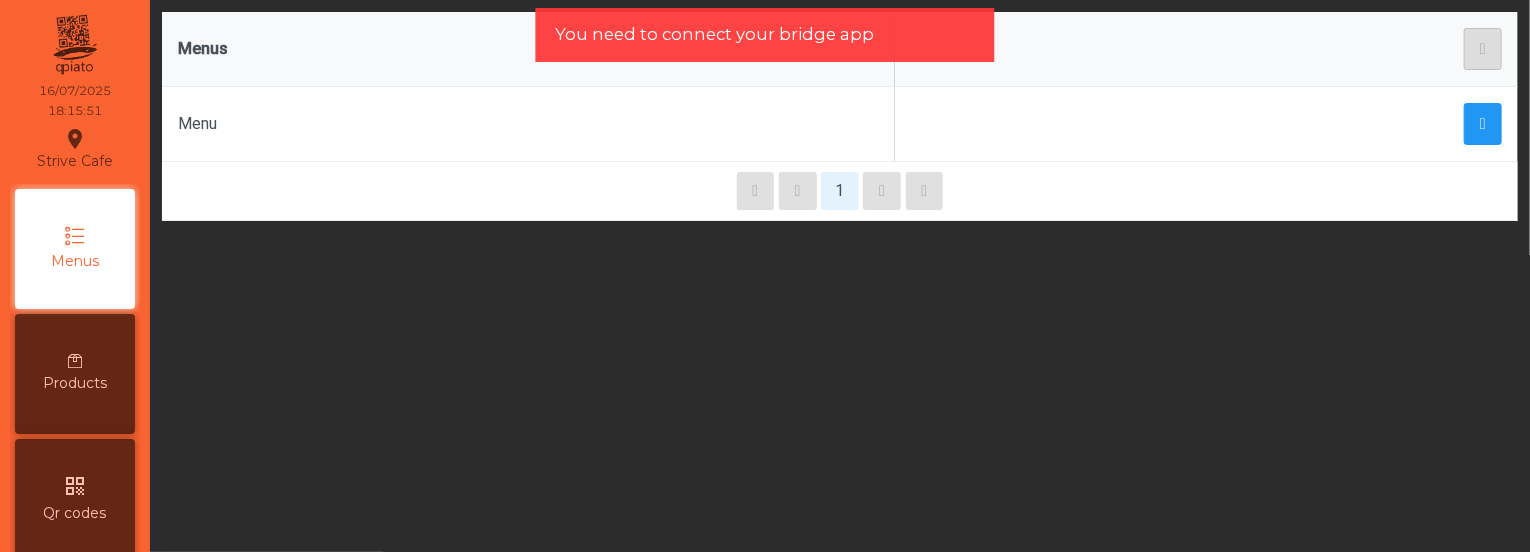 click at bounding box center [75, 236] 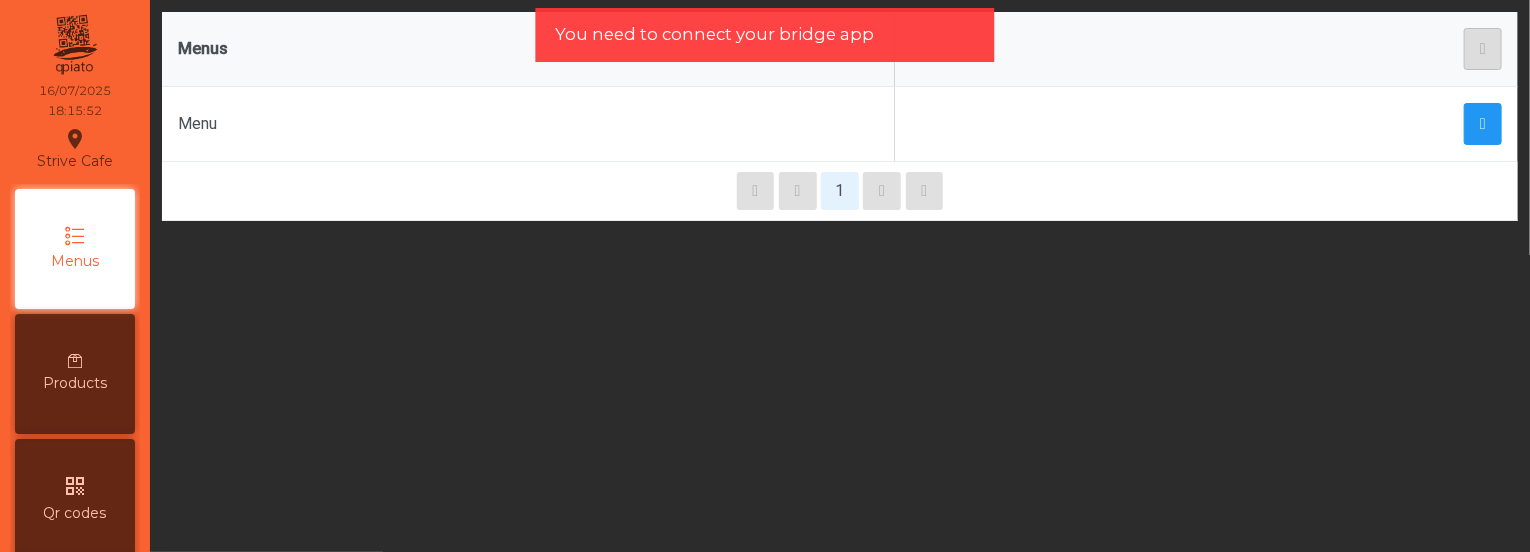 click at bounding box center (75, 236) 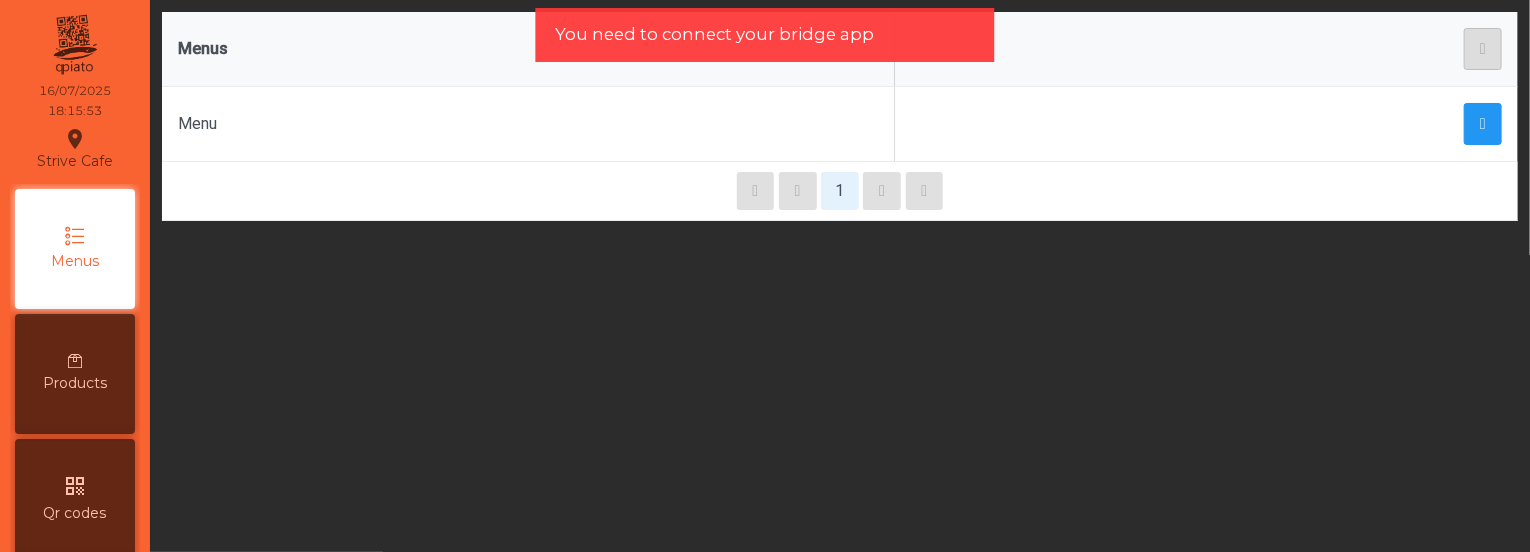 click at bounding box center (75, 236) 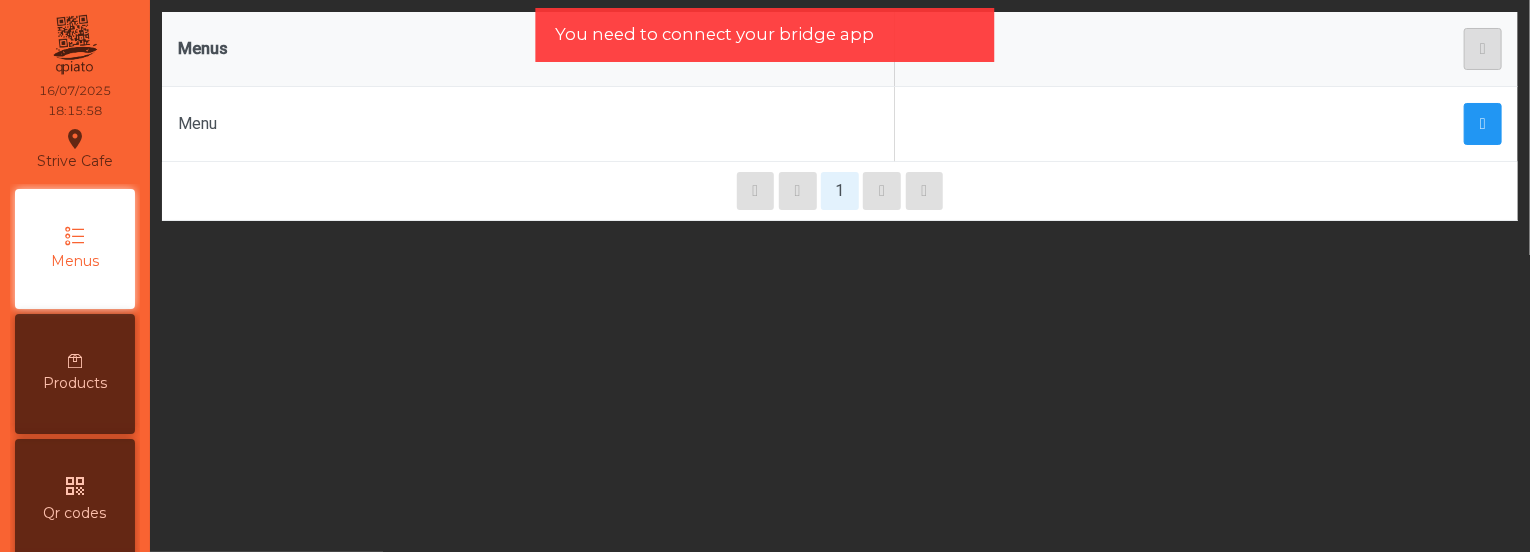click on "Menus" at bounding box center [75, 249] 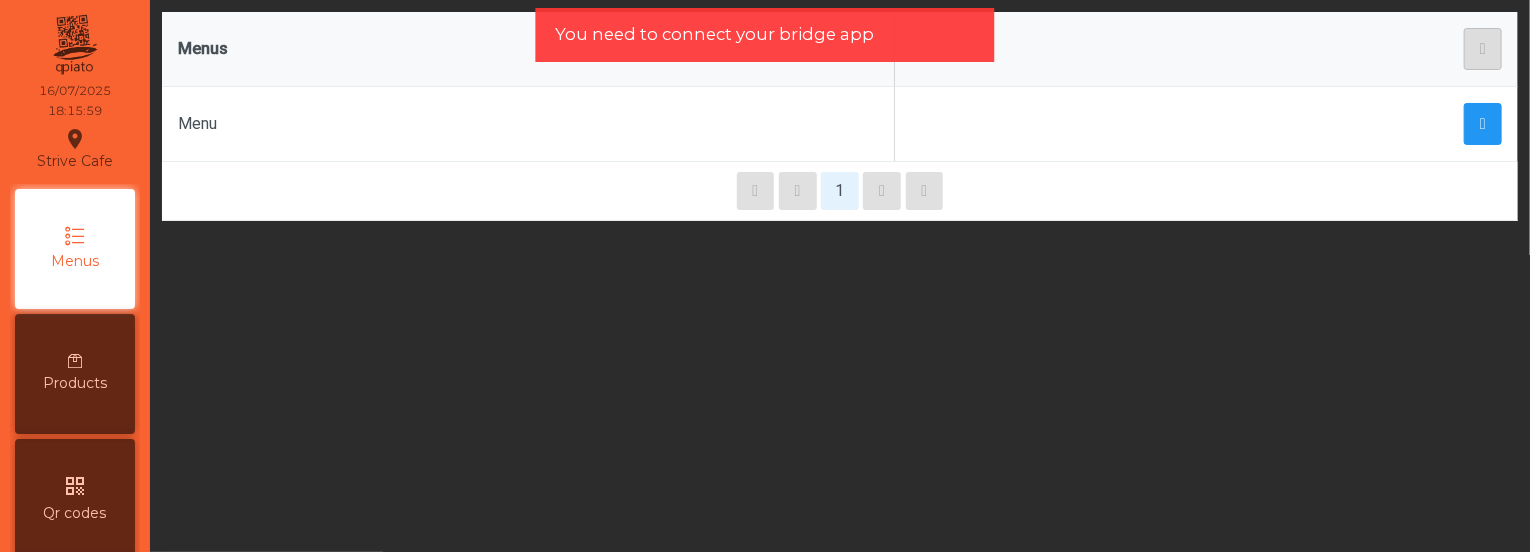 click on "Menus" at bounding box center [75, 249] 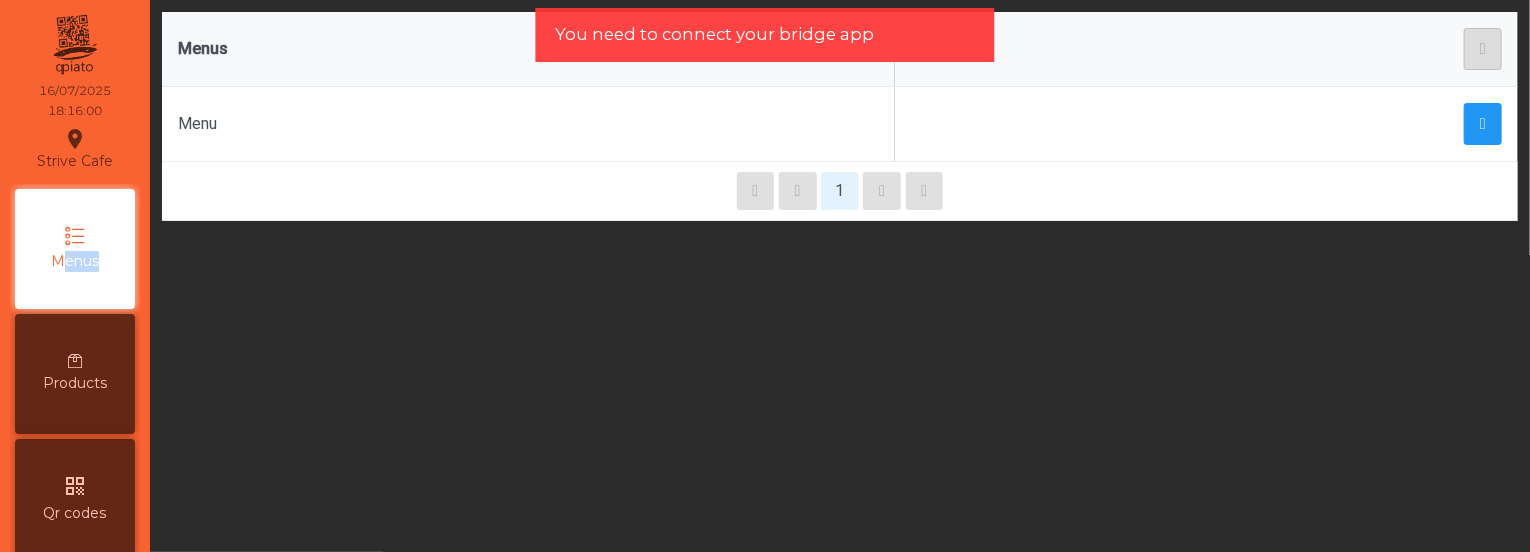 click on "Menus" at bounding box center (75, 249) 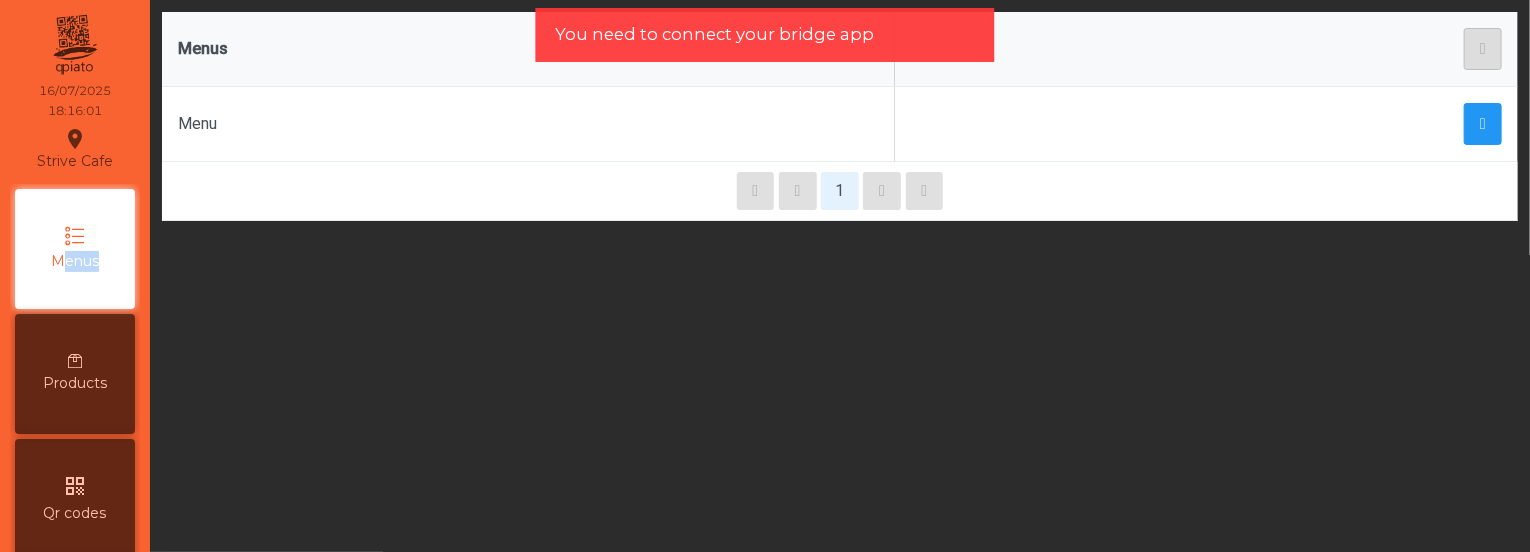 click on "Menus" at bounding box center (75, 261) 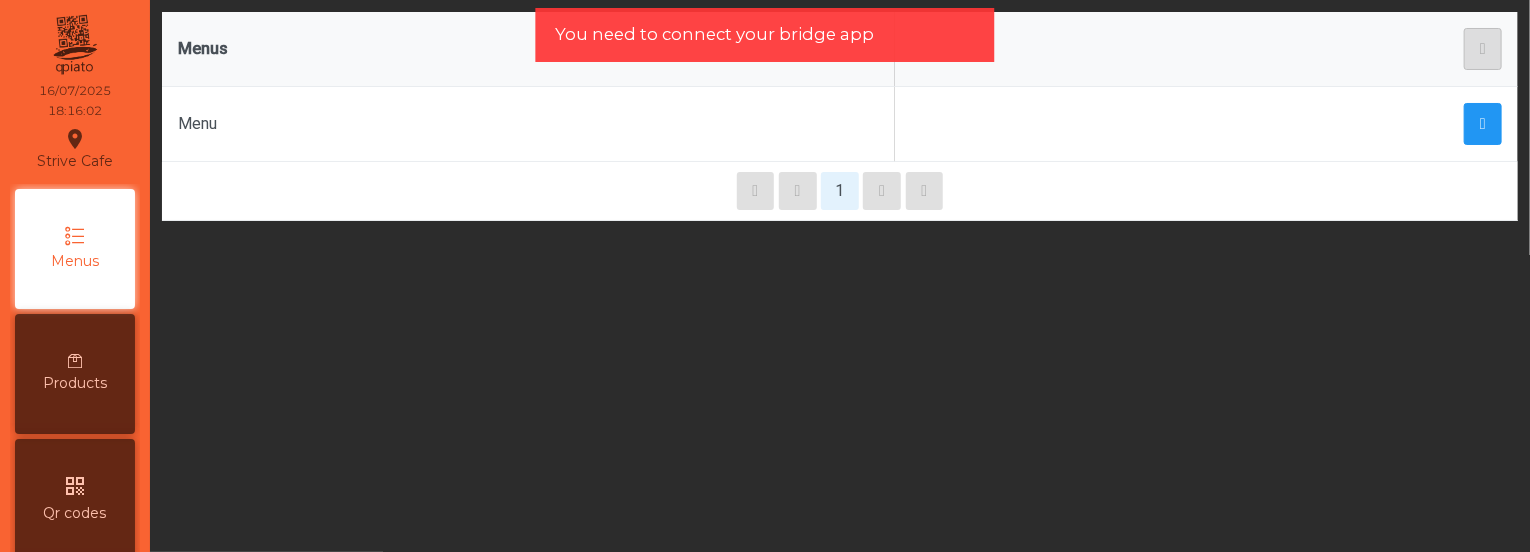 click on "Products" at bounding box center (75, 374) 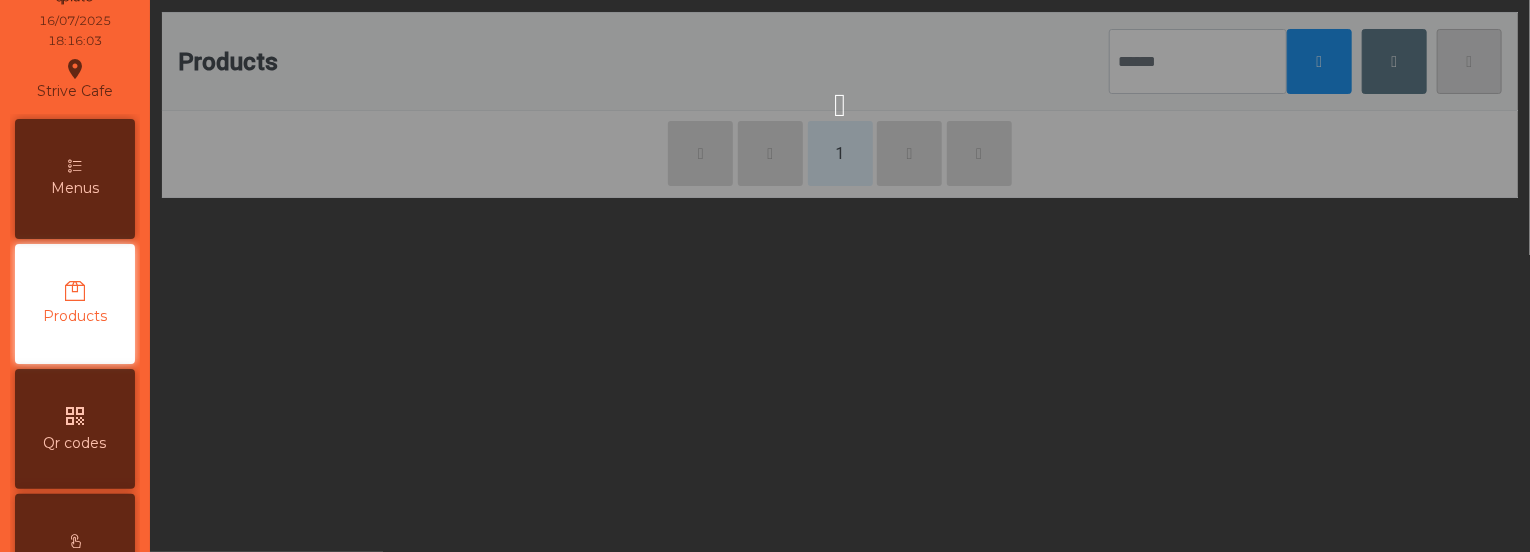 scroll, scrollTop: 98, scrollLeft: 0, axis: vertical 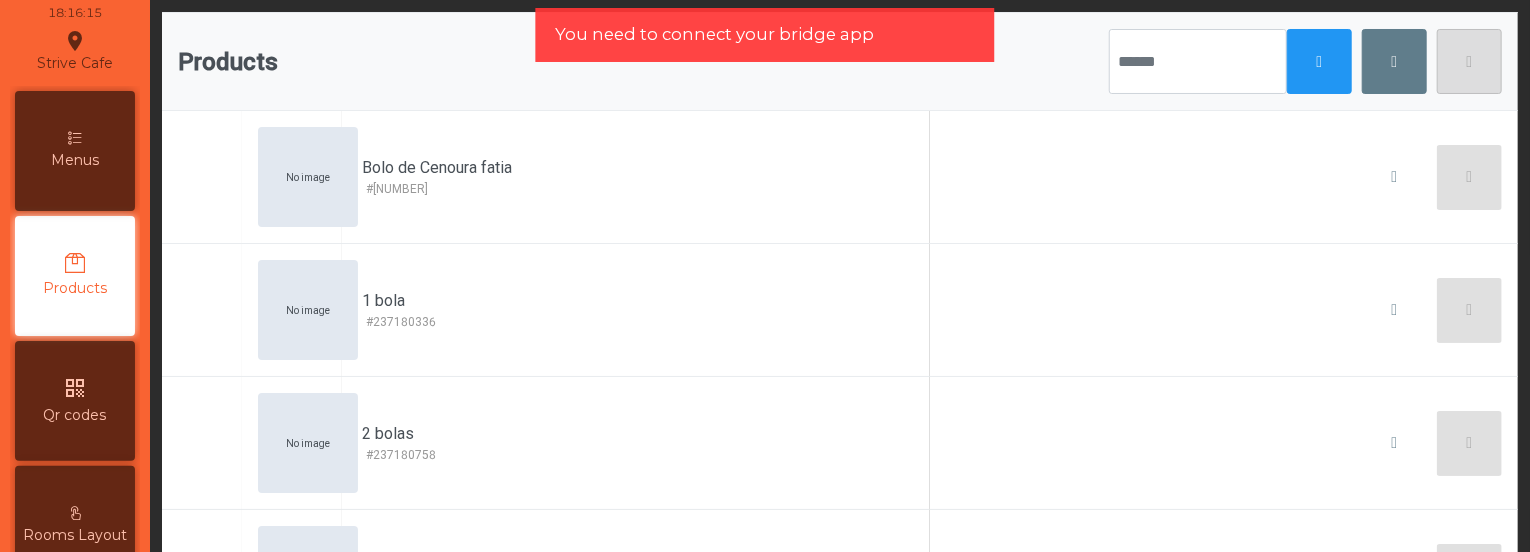 click on "Menus" at bounding box center (75, 151) 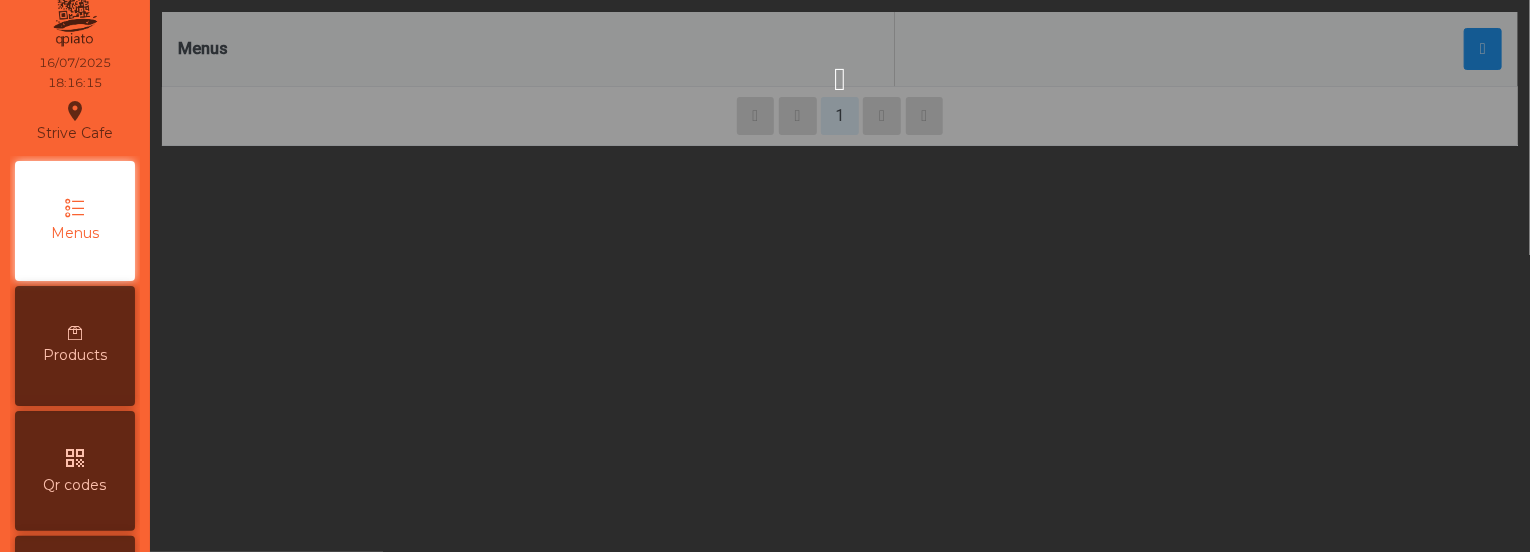 scroll, scrollTop: 0, scrollLeft: 0, axis: both 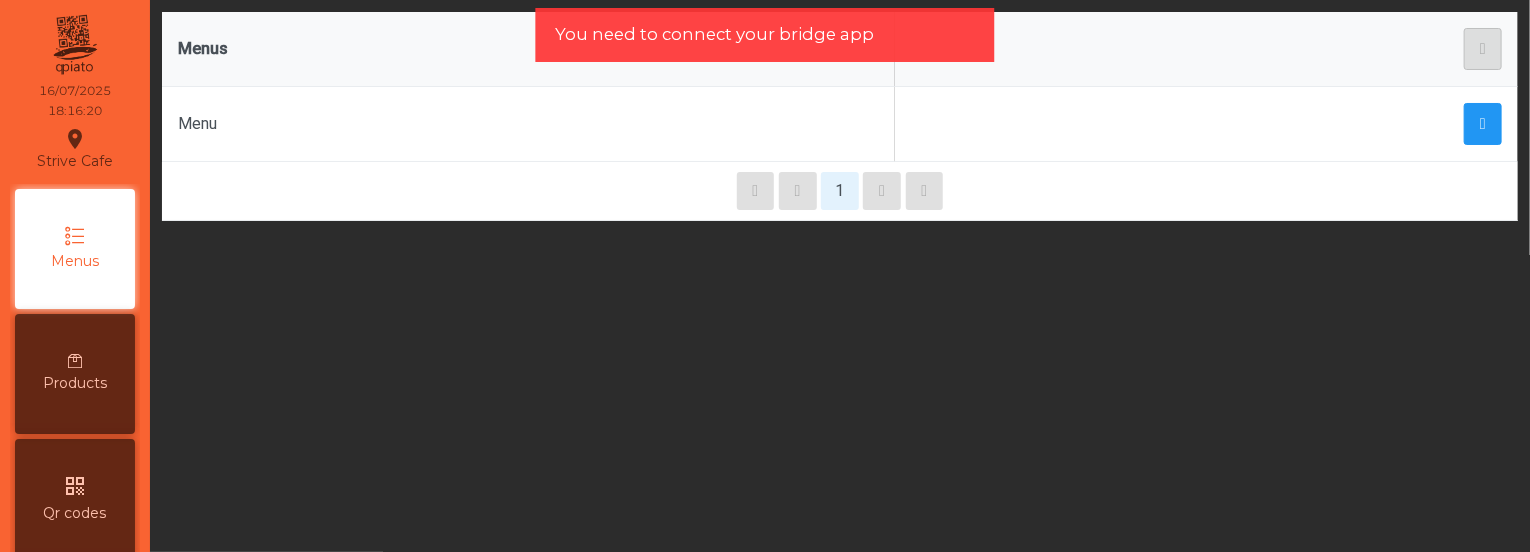 click 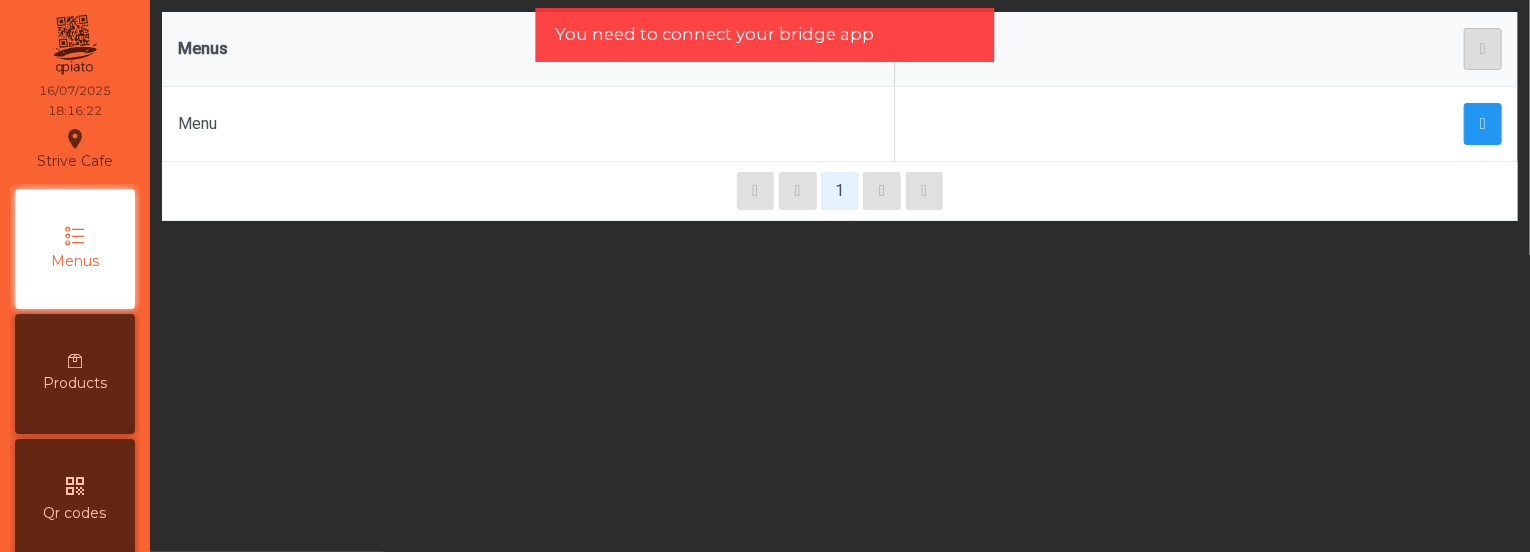 click 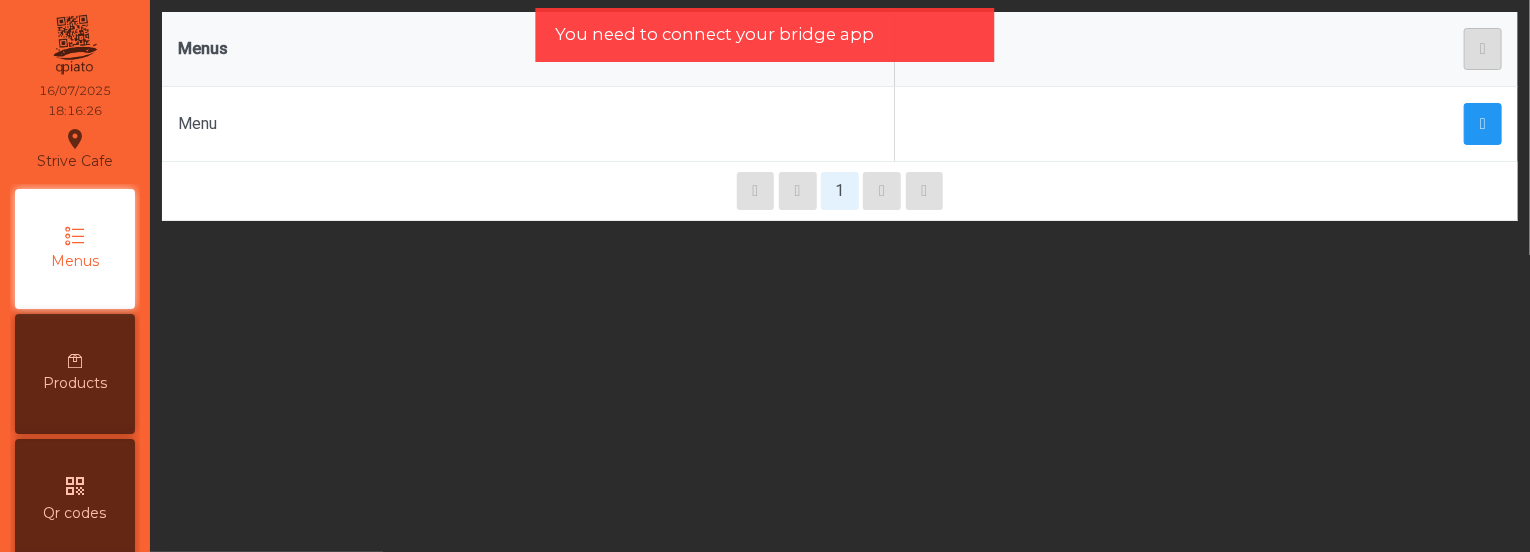 click on "Products" at bounding box center (75, 374) 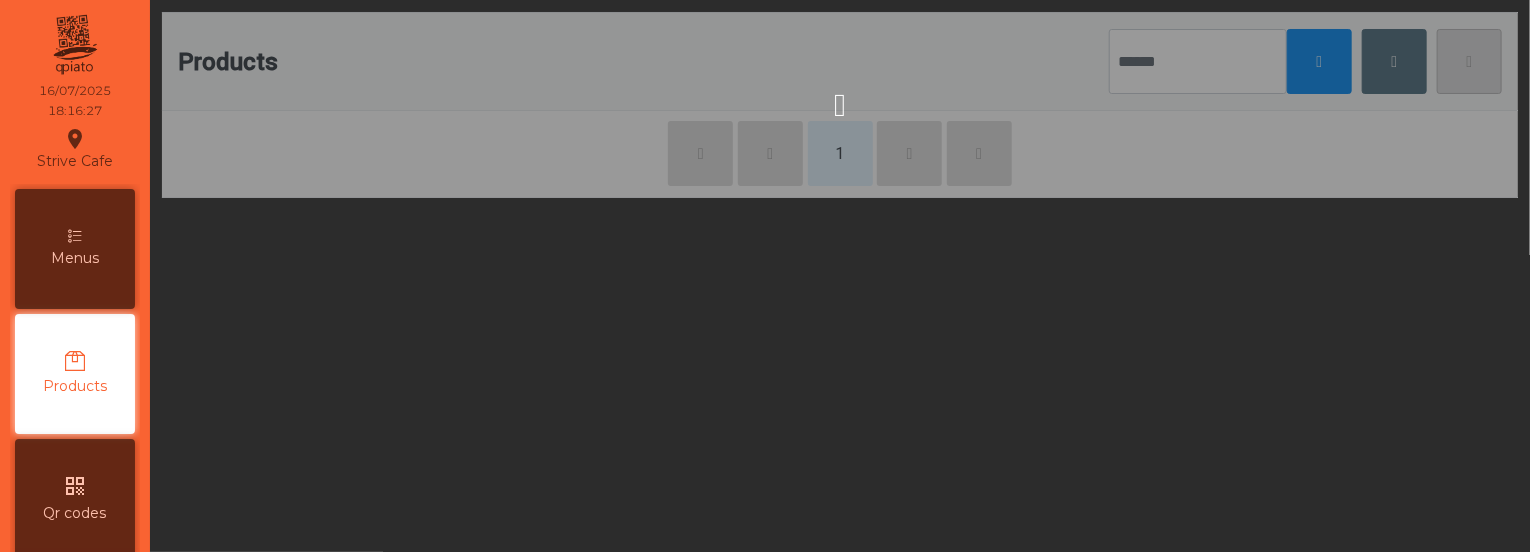 scroll, scrollTop: 98, scrollLeft: 0, axis: vertical 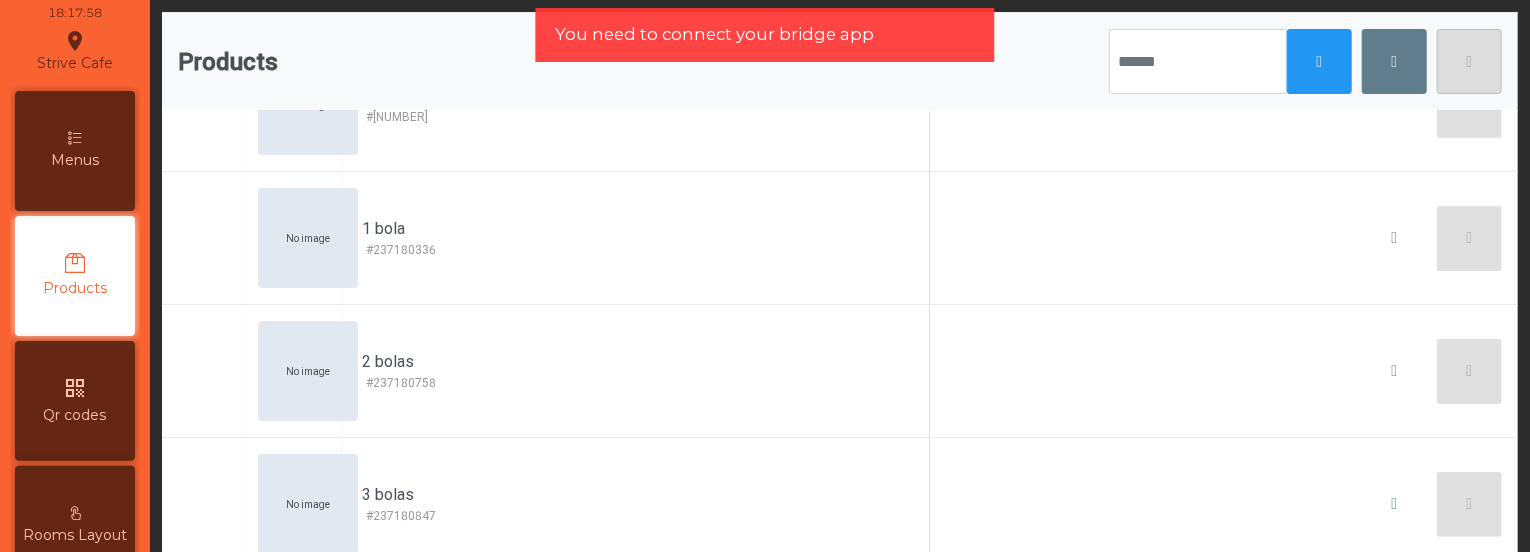 click on "qr_code  Qr codes" at bounding box center (75, 401) 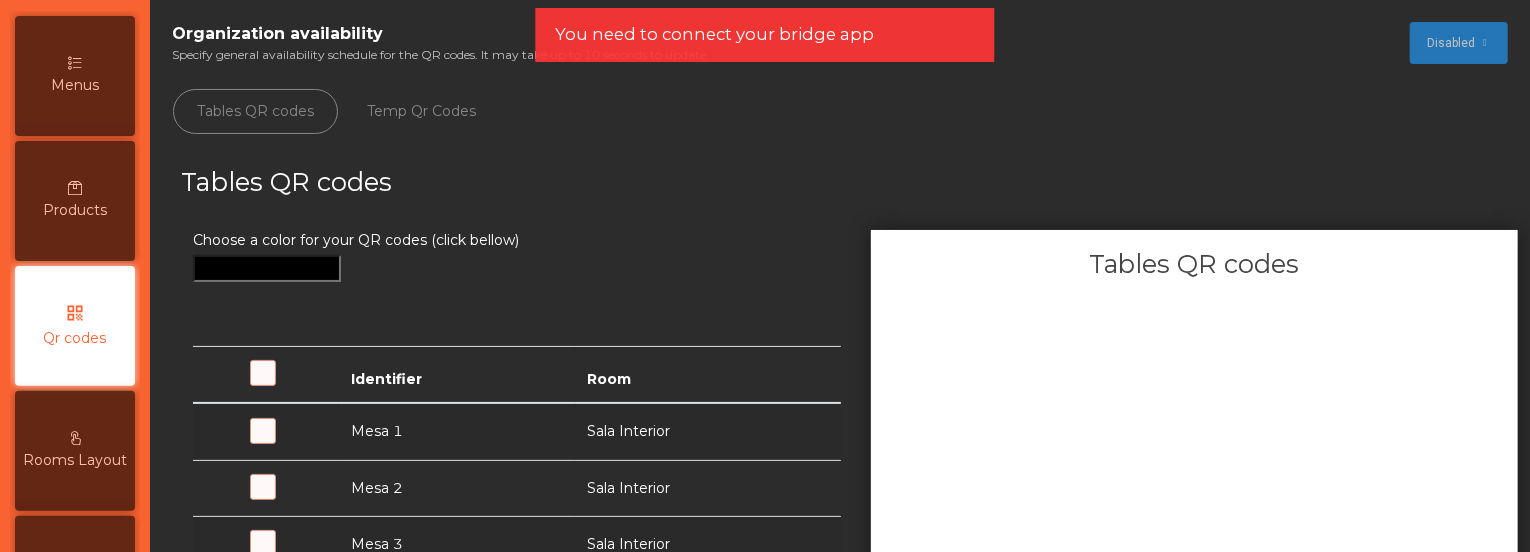 scroll, scrollTop: 223, scrollLeft: 0, axis: vertical 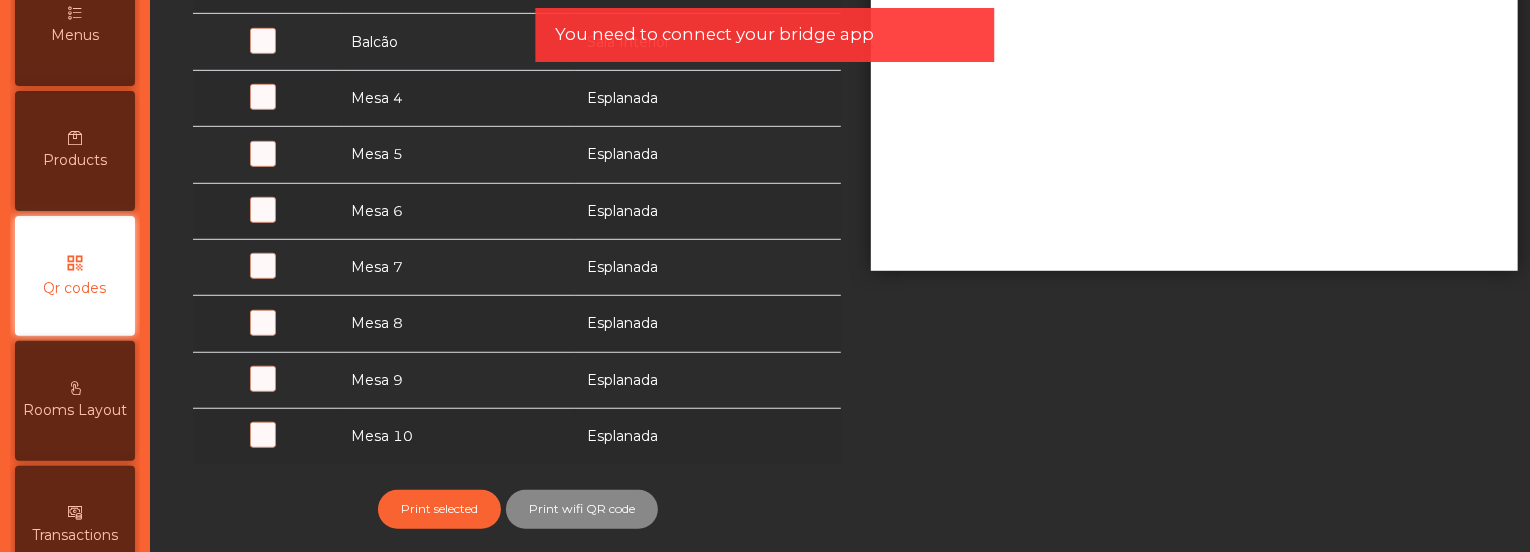 click on "Products" at bounding box center (75, 160) 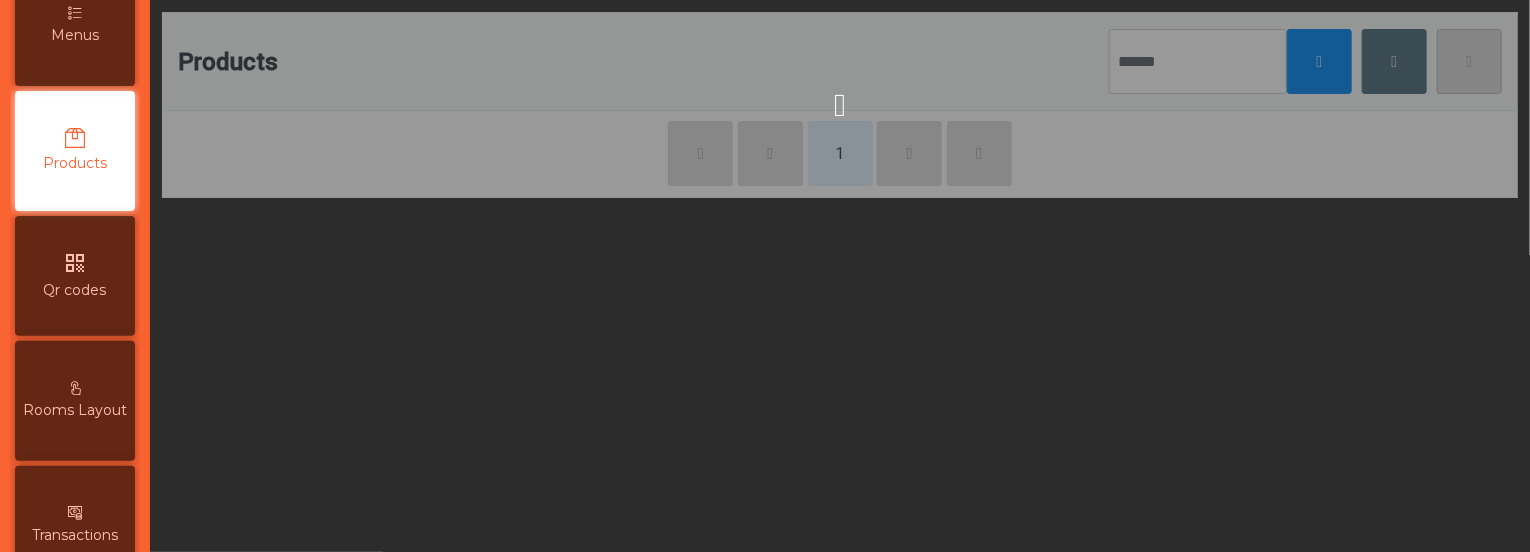 scroll, scrollTop: 0, scrollLeft: 0, axis: both 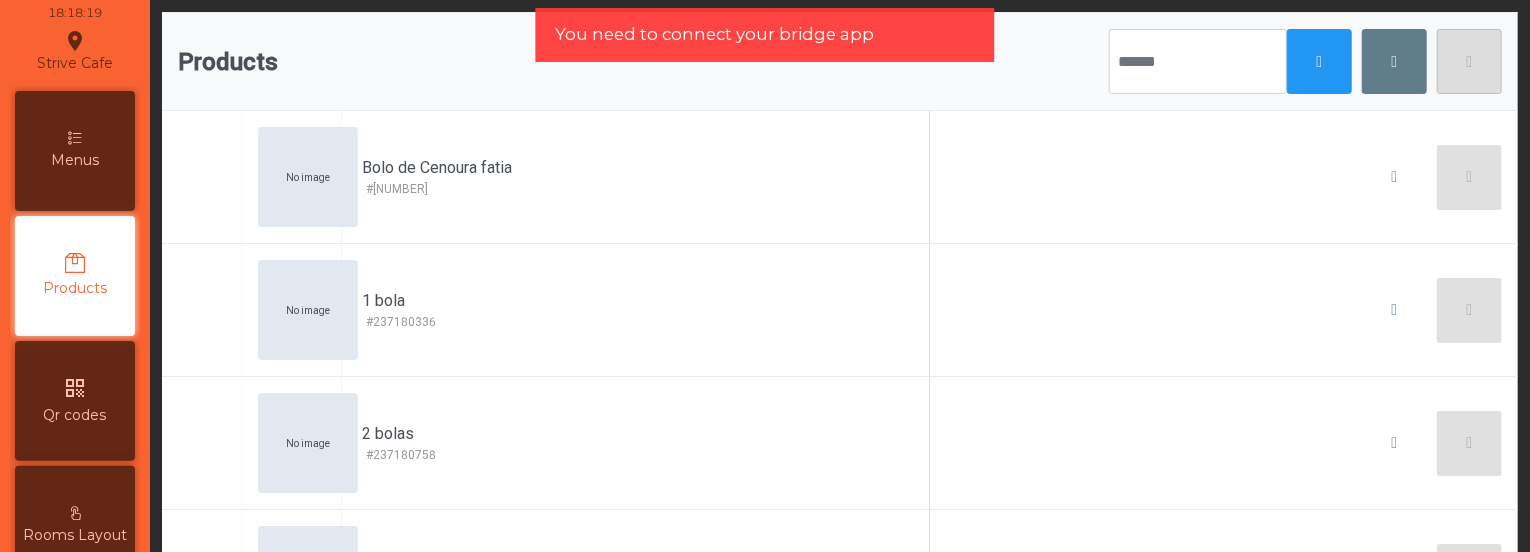 click on "Bolo de Cenoura fatia" 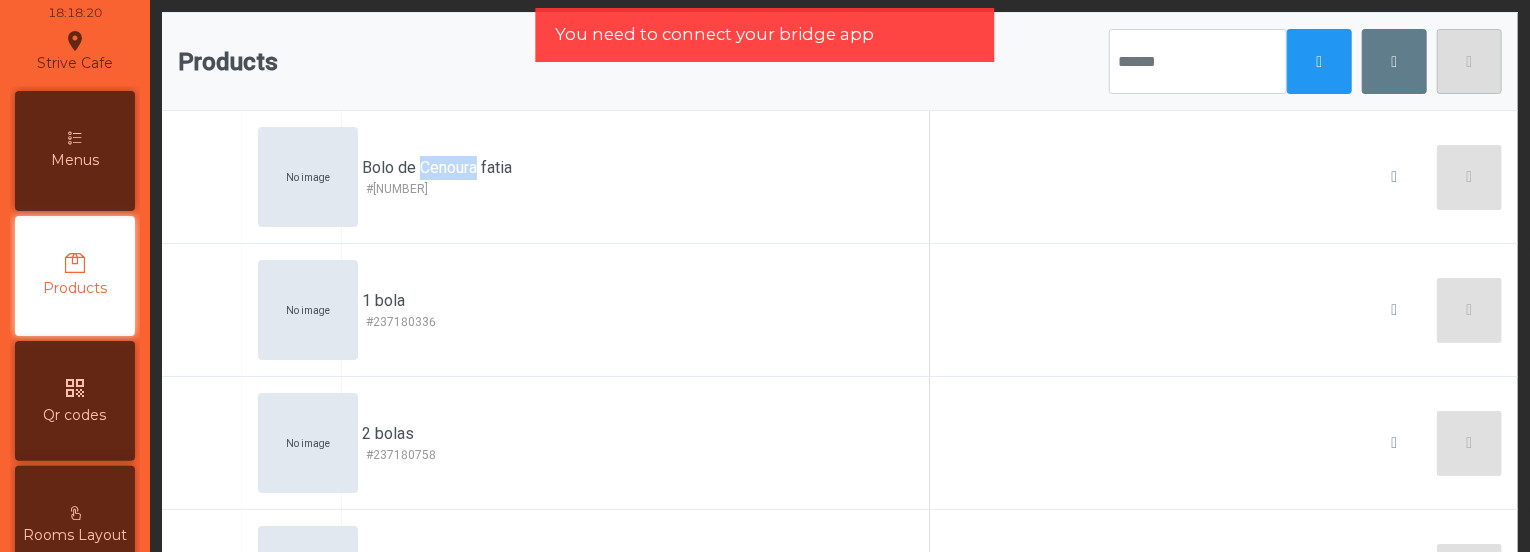 click on "Bolo de Cenoura fatia" 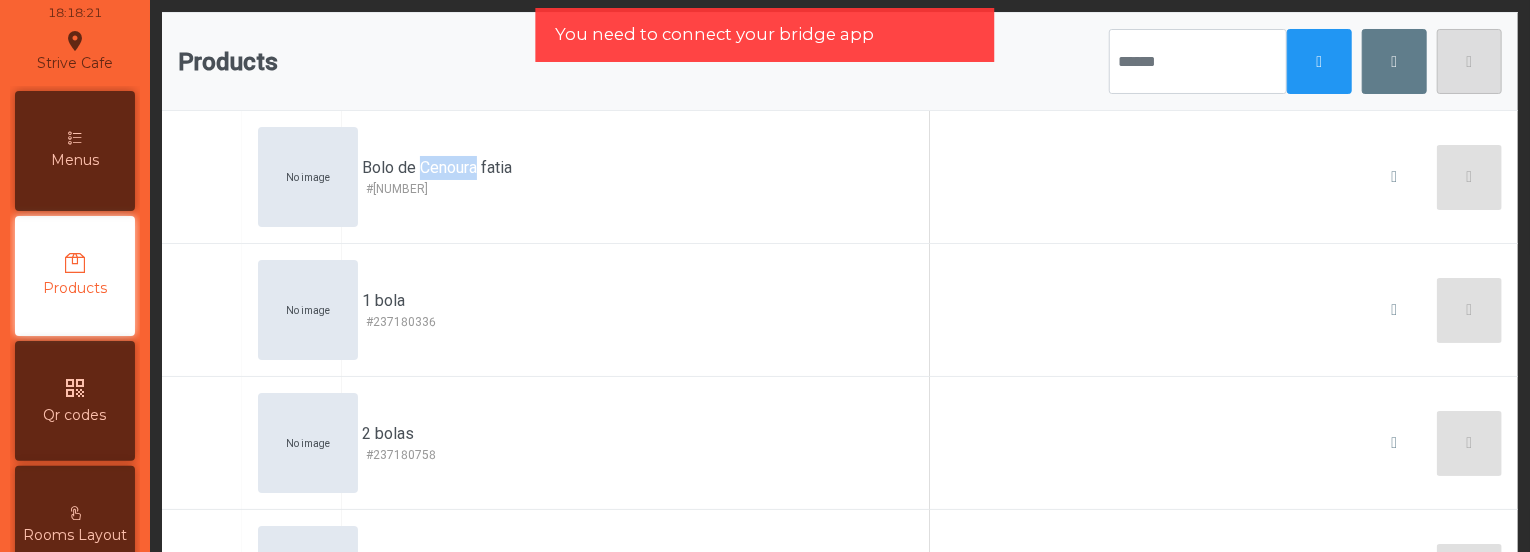 click on "Bolo de Cenoura fatia" 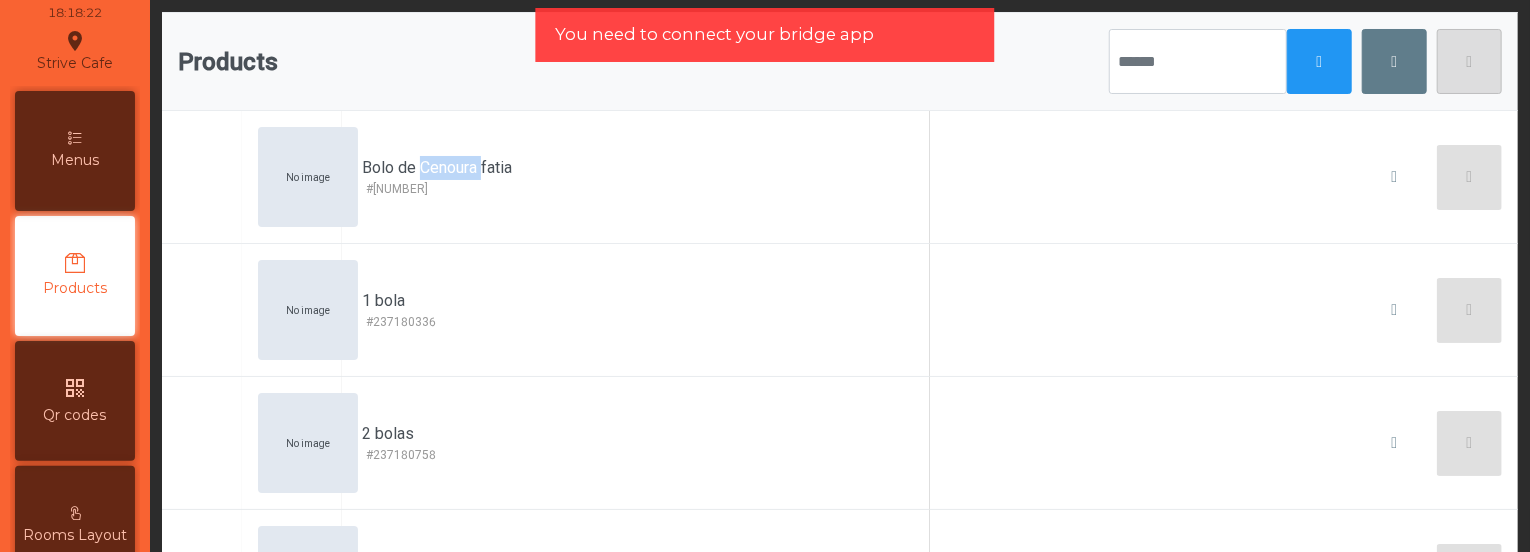 click on "Bolo de Cenoura fatia" 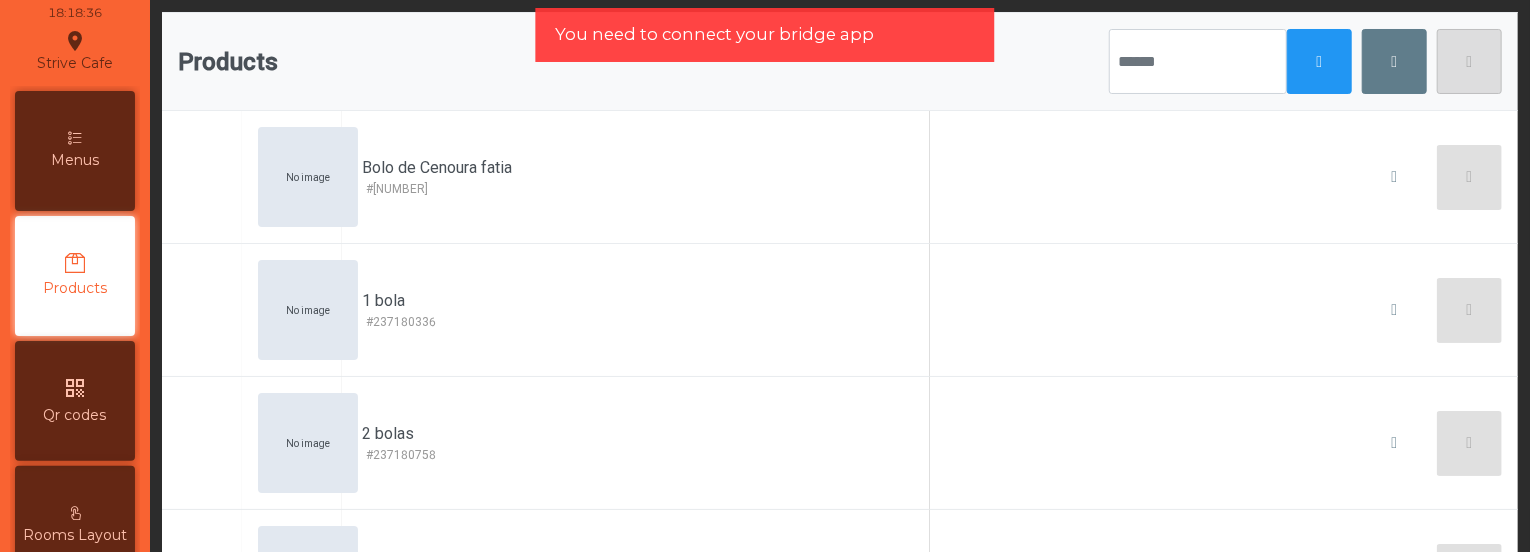 click on "Menus" at bounding box center [75, 160] 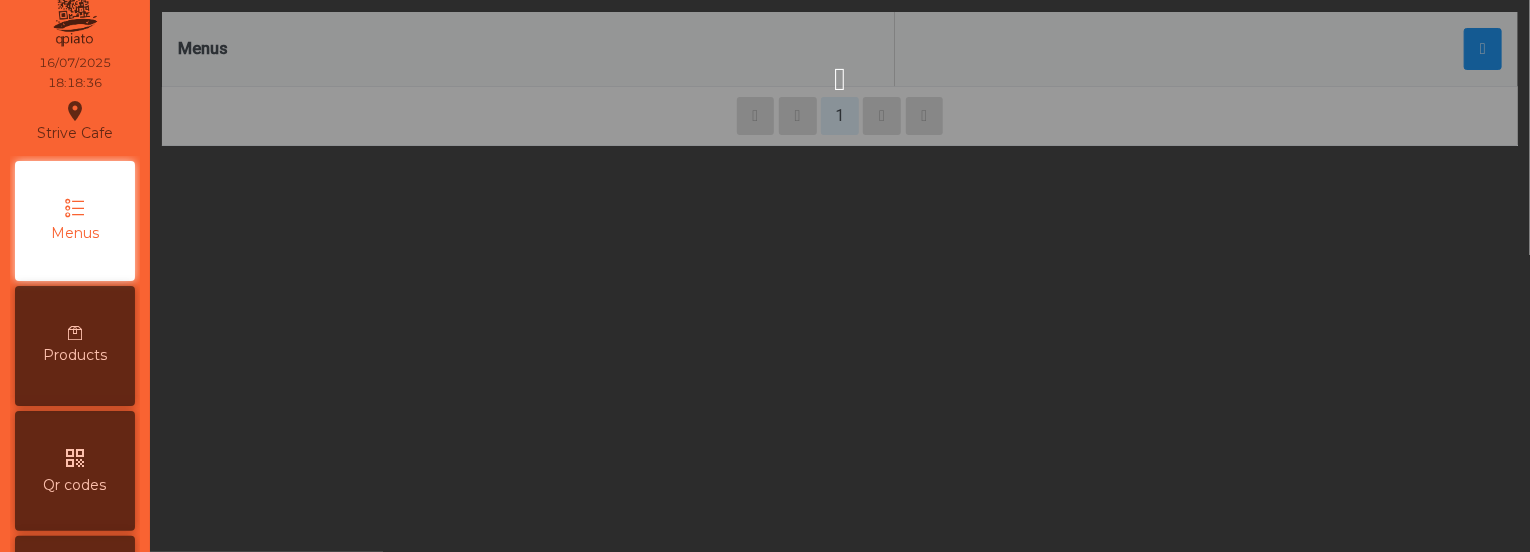 scroll, scrollTop: 0, scrollLeft: 0, axis: both 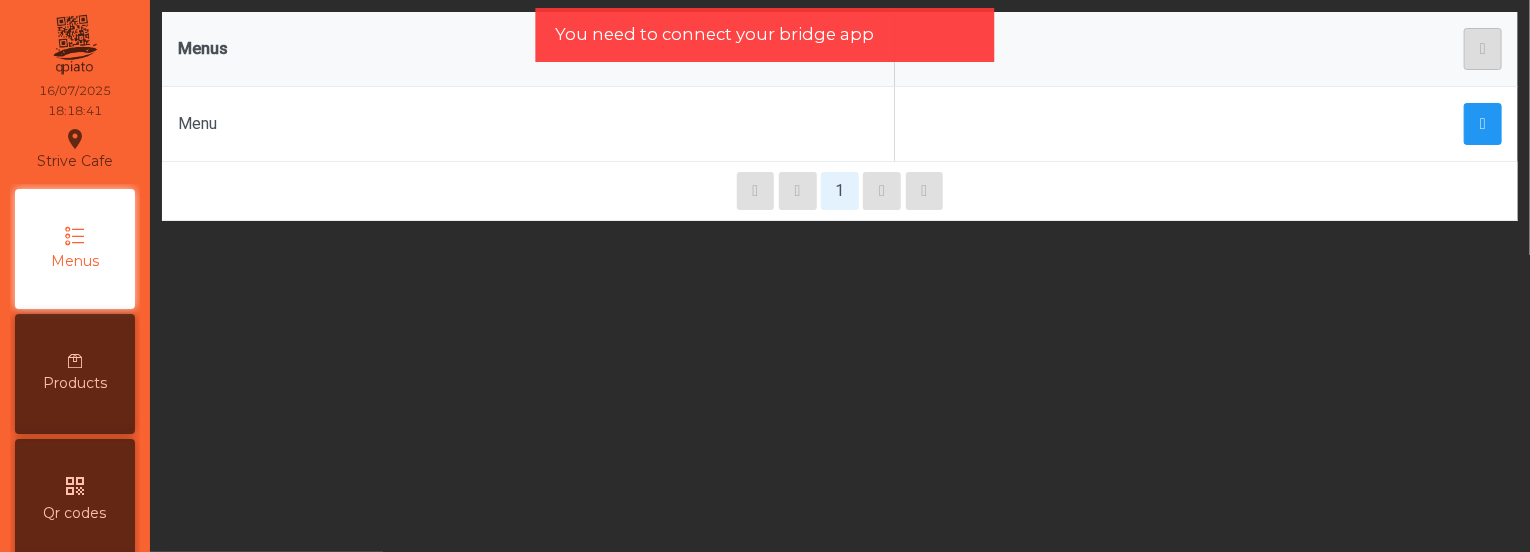 click 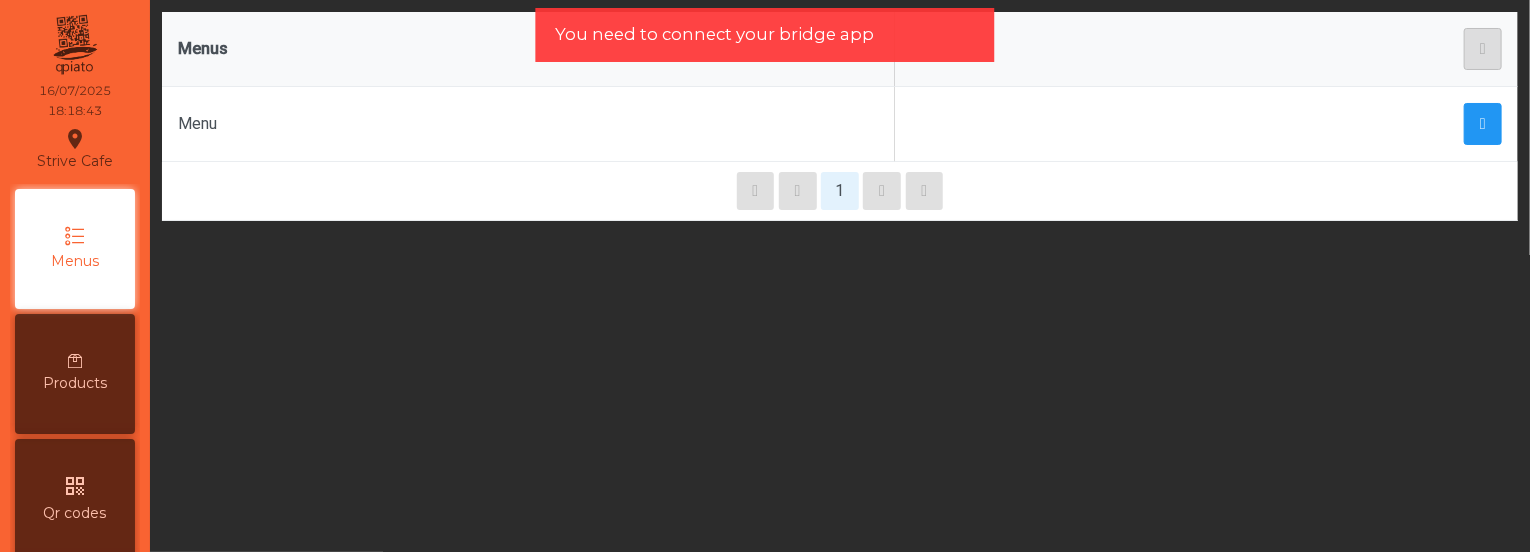 click 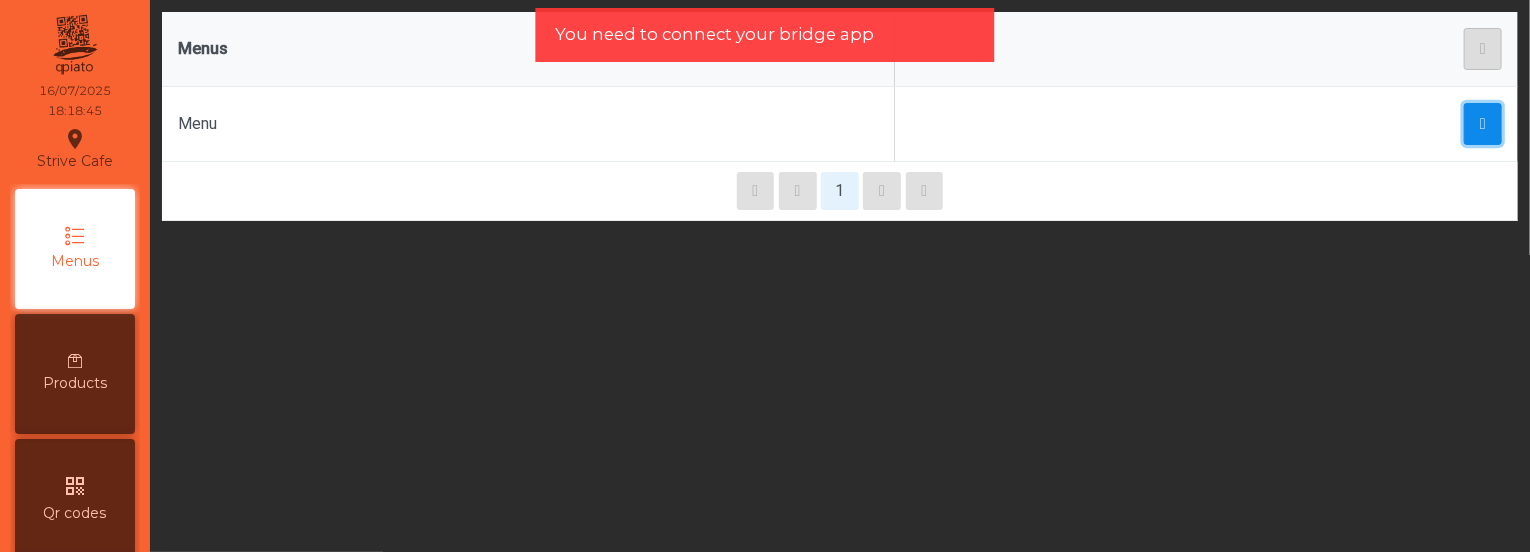 click 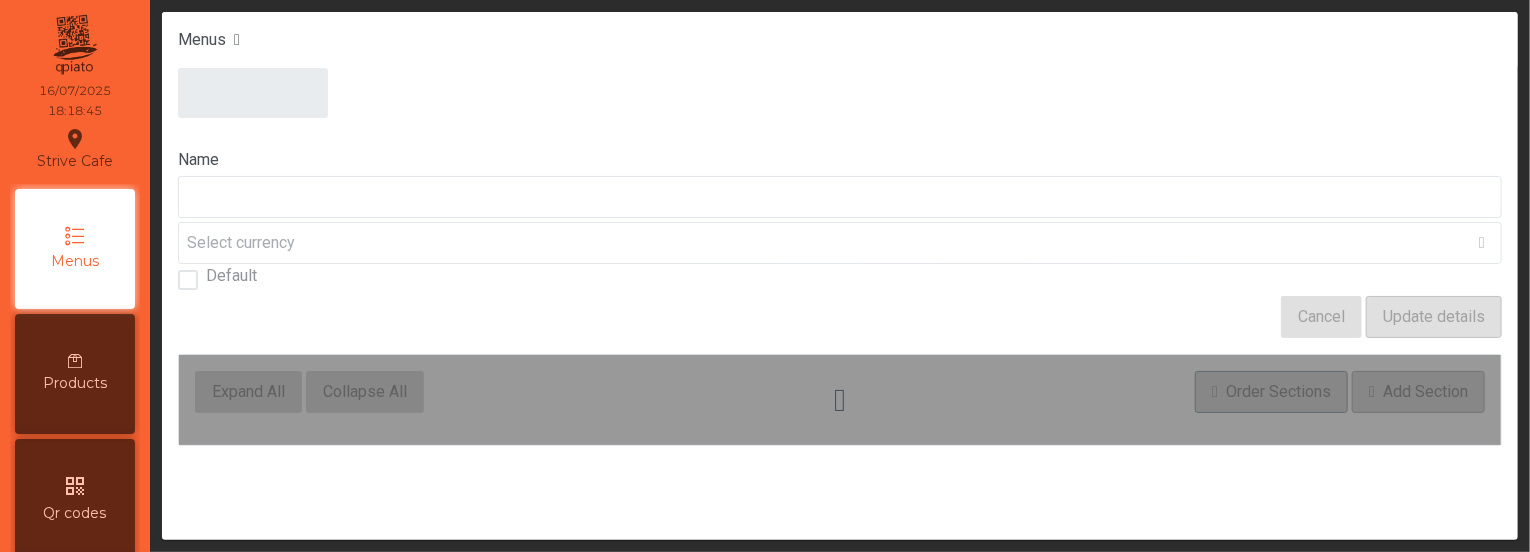 type on "****" 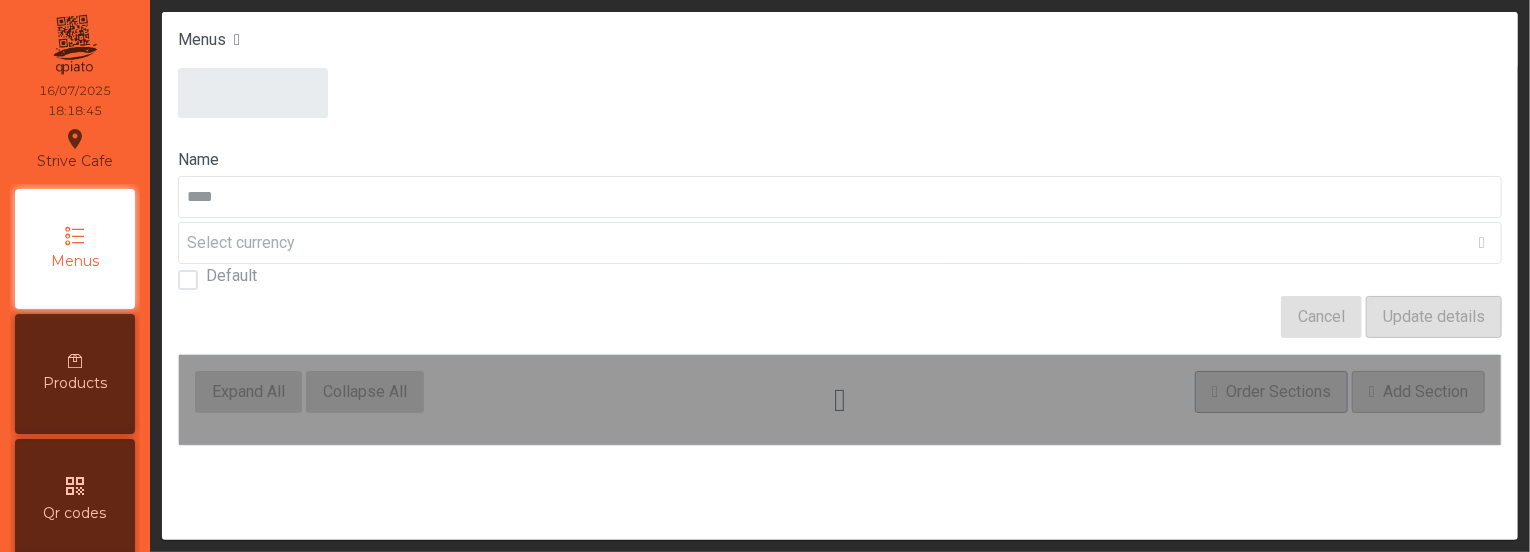 click on "Name **** Select currency Default Cancel Update details Expand All Collapse All Order Sections Add Section" 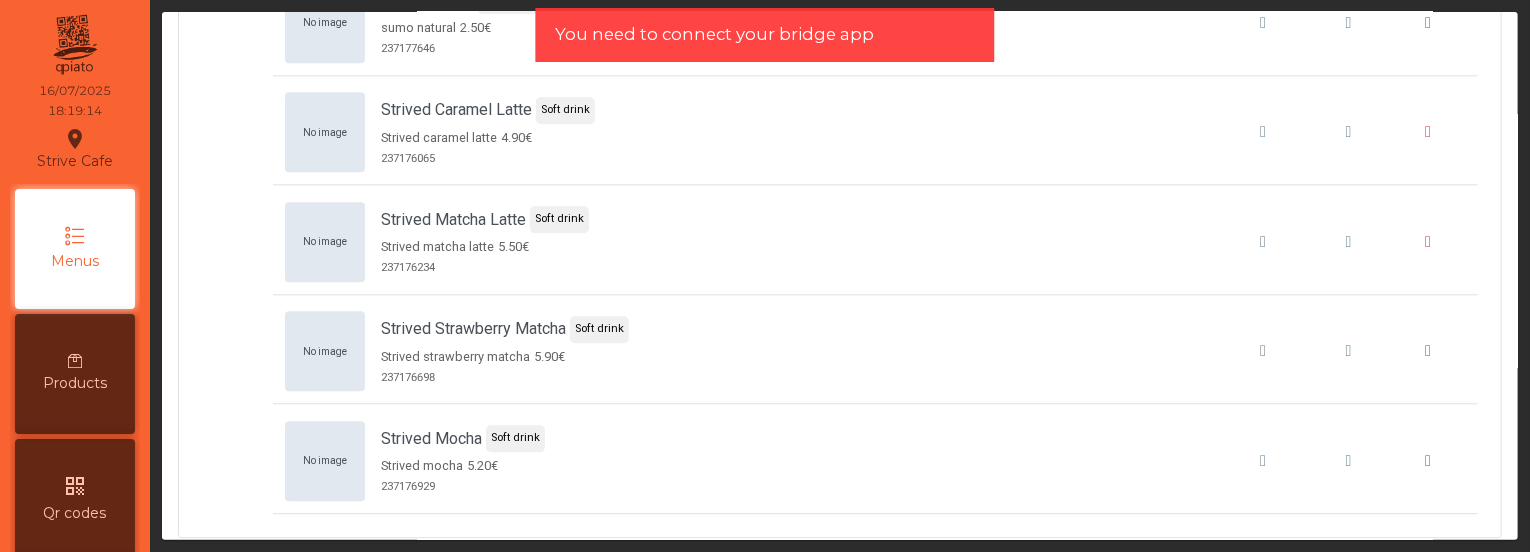 scroll, scrollTop: 6282, scrollLeft: 0, axis: vertical 